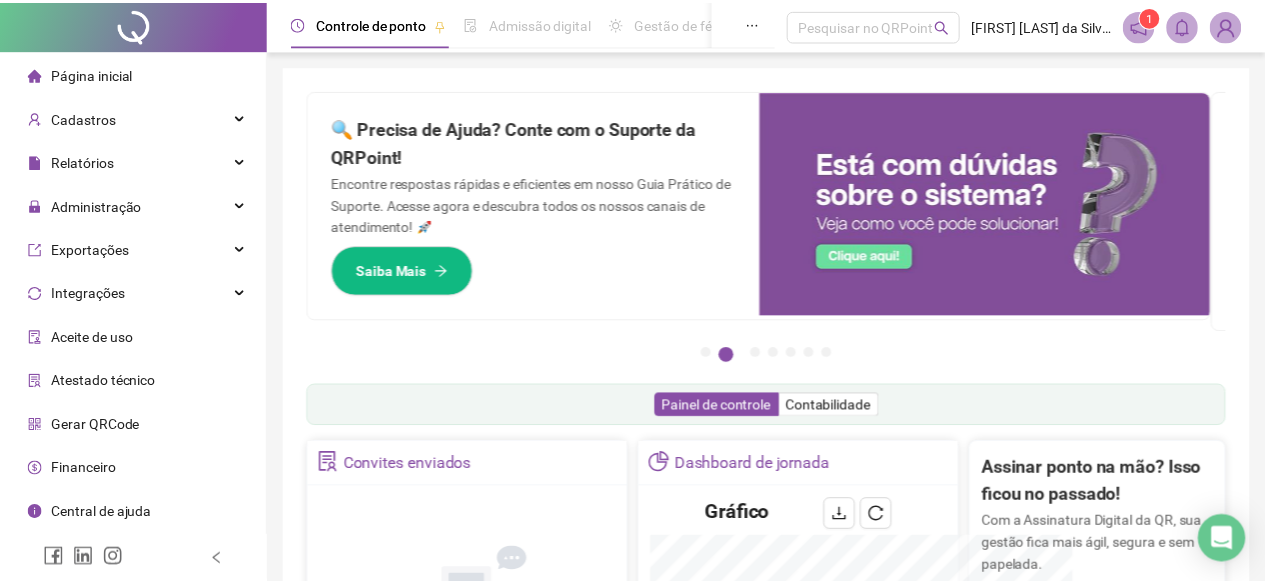 scroll, scrollTop: 0, scrollLeft: 0, axis: both 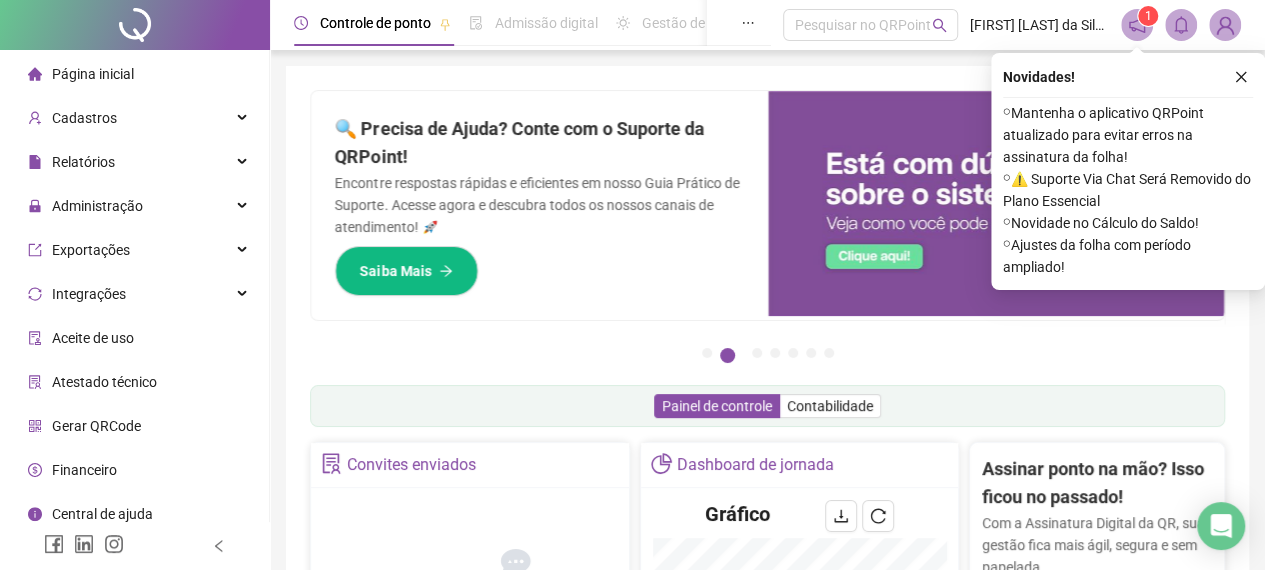 click on "Novidades !" at bounding box center (1128, 77) 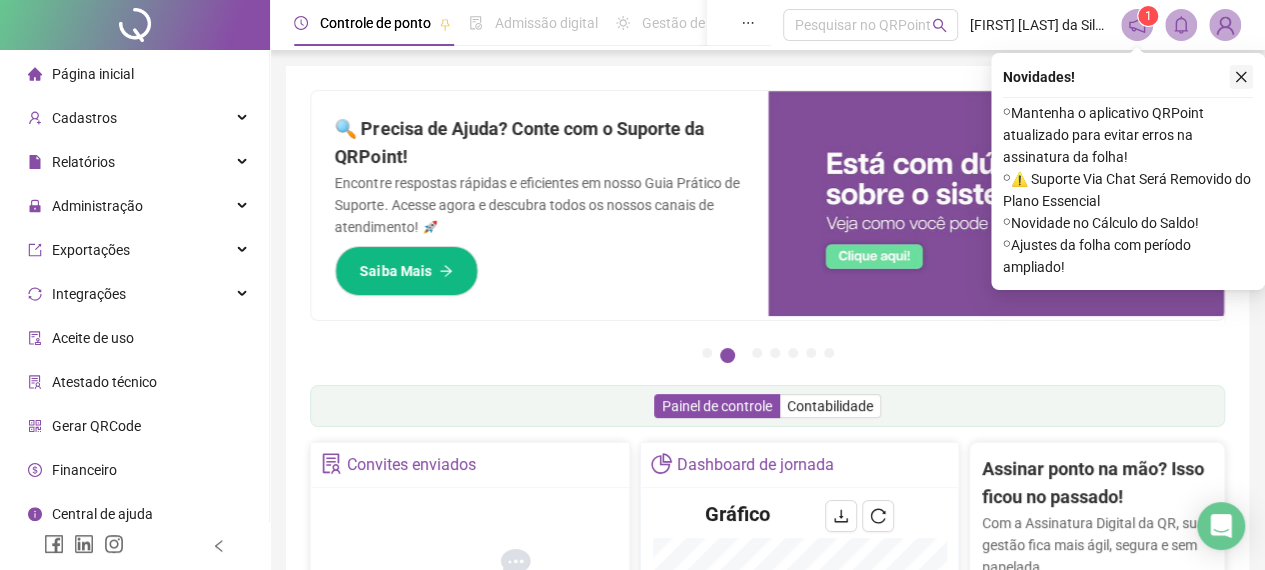 click at bounding box center (1241, 77) 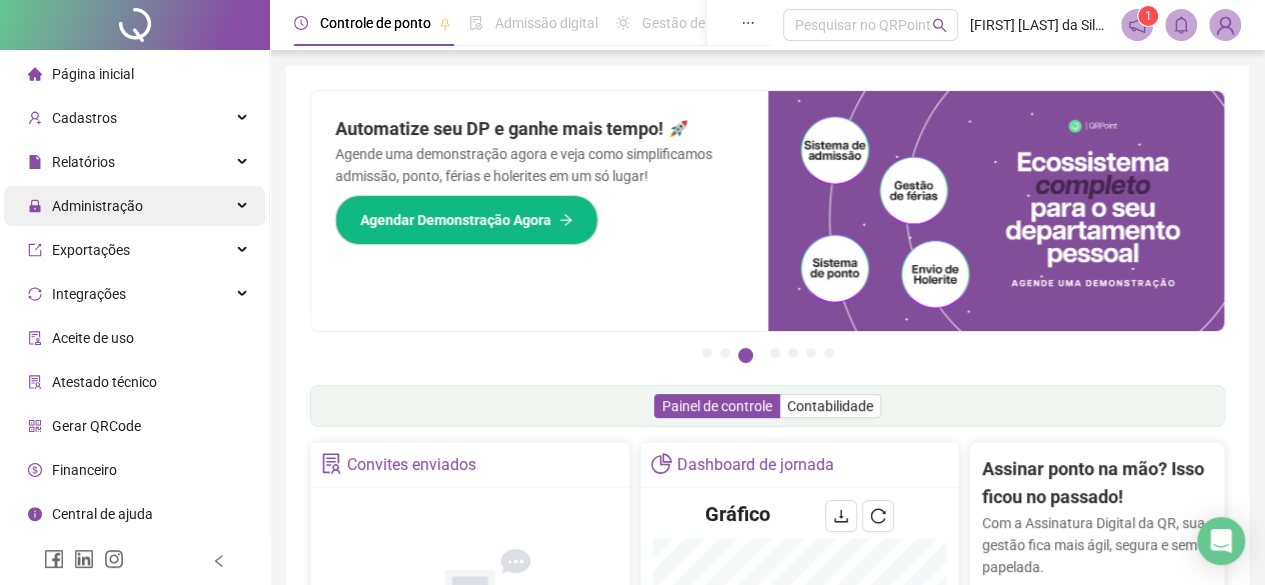 click on "Administração" at bounding box center [134, 206] 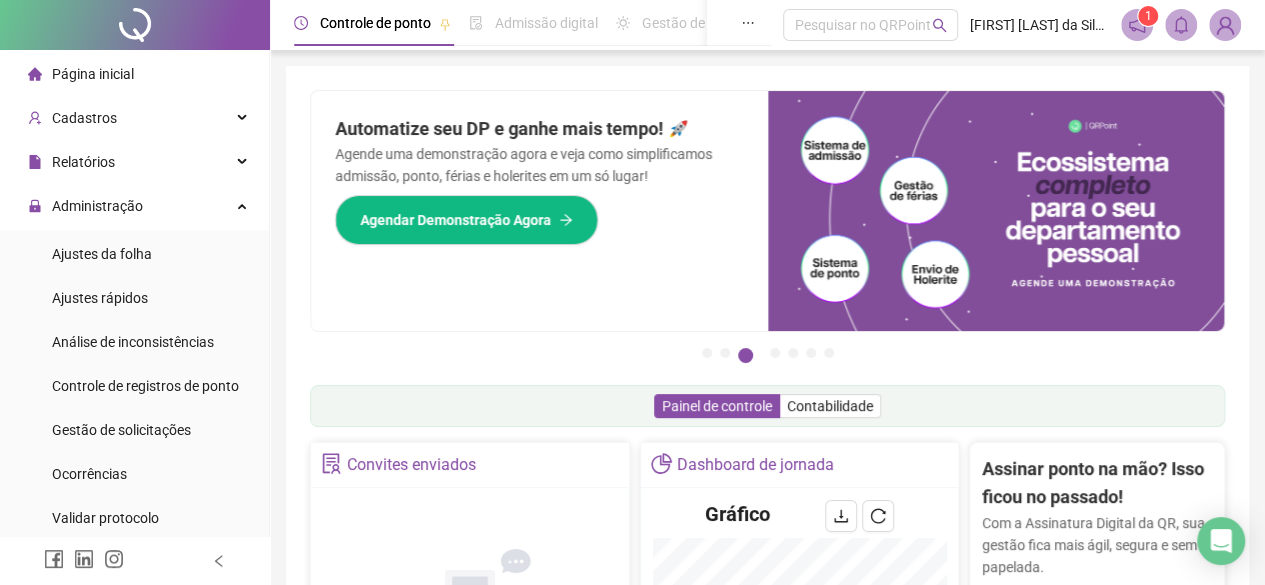 click on "Ajustes da folha" at bounding box center [134, 254] 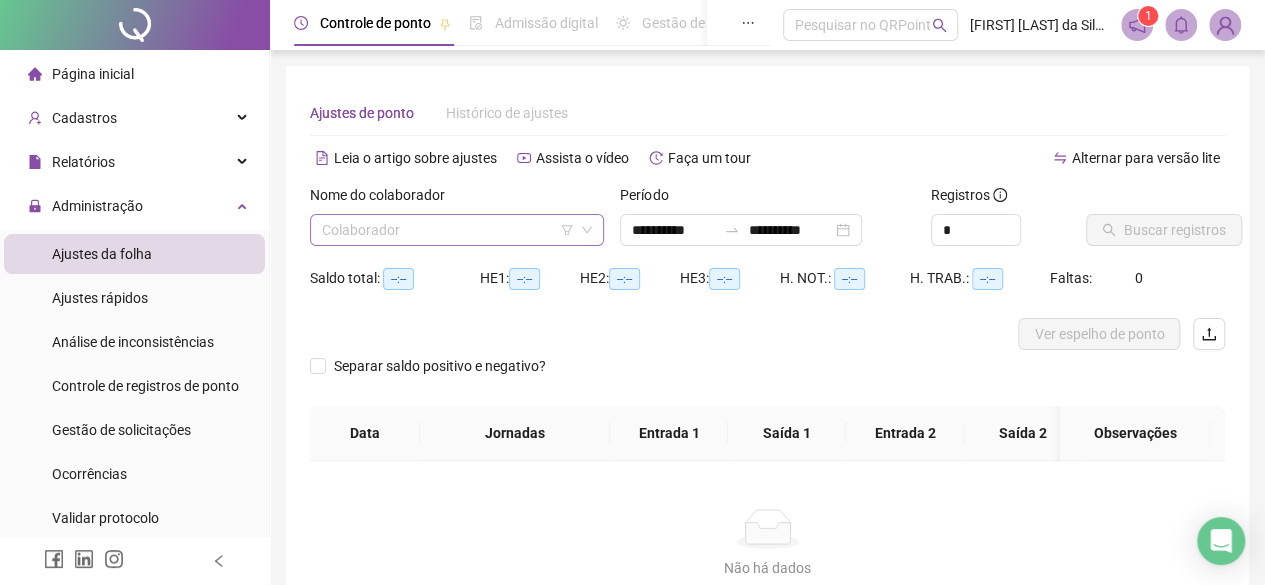 click at bounding box center (448, 230) 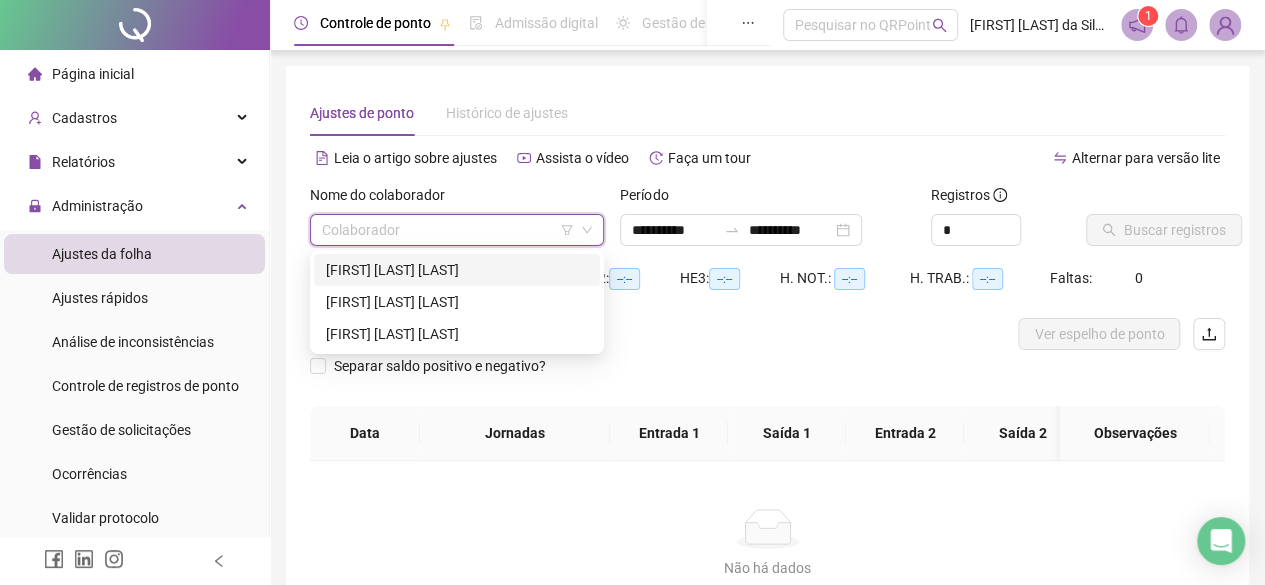 click on "[FIRST] [LAST] [LAST]" at bounding box center [457, 270] 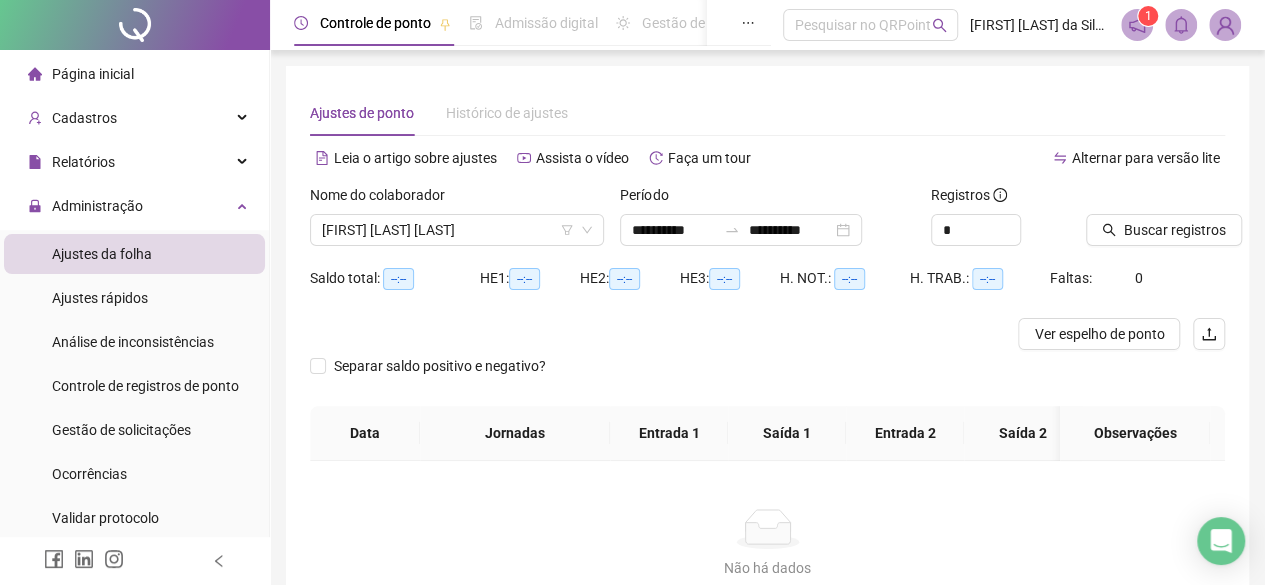 click on "**********" at bounding box center [767, 223] 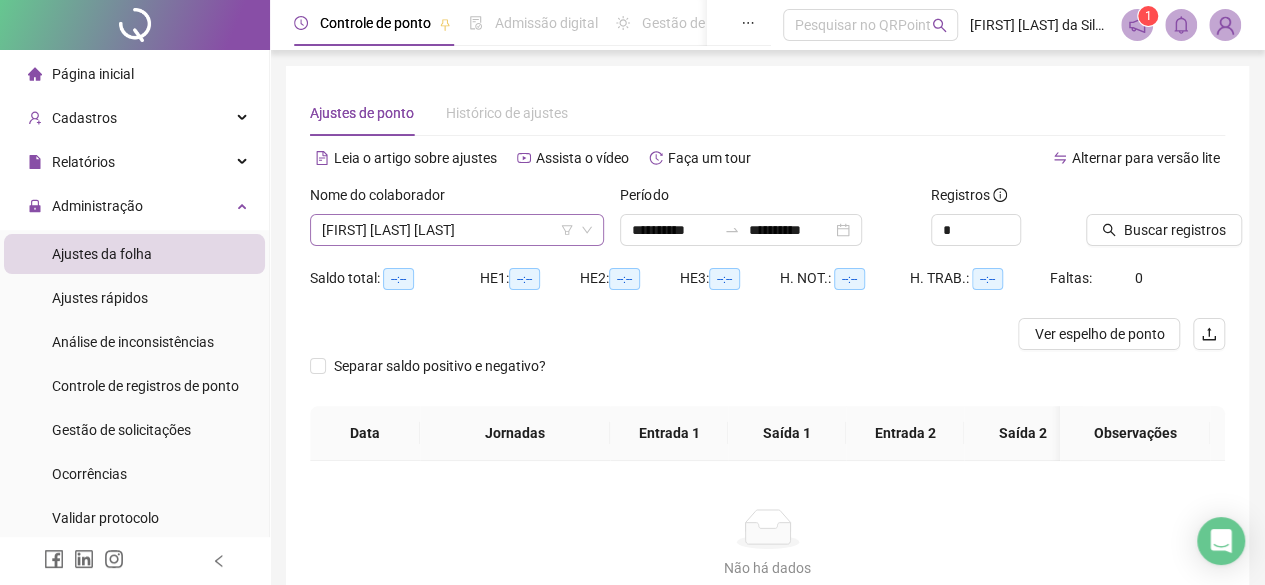 click on "[FIRST] [LAST] [LAST]" at bounding box center (457, 230) 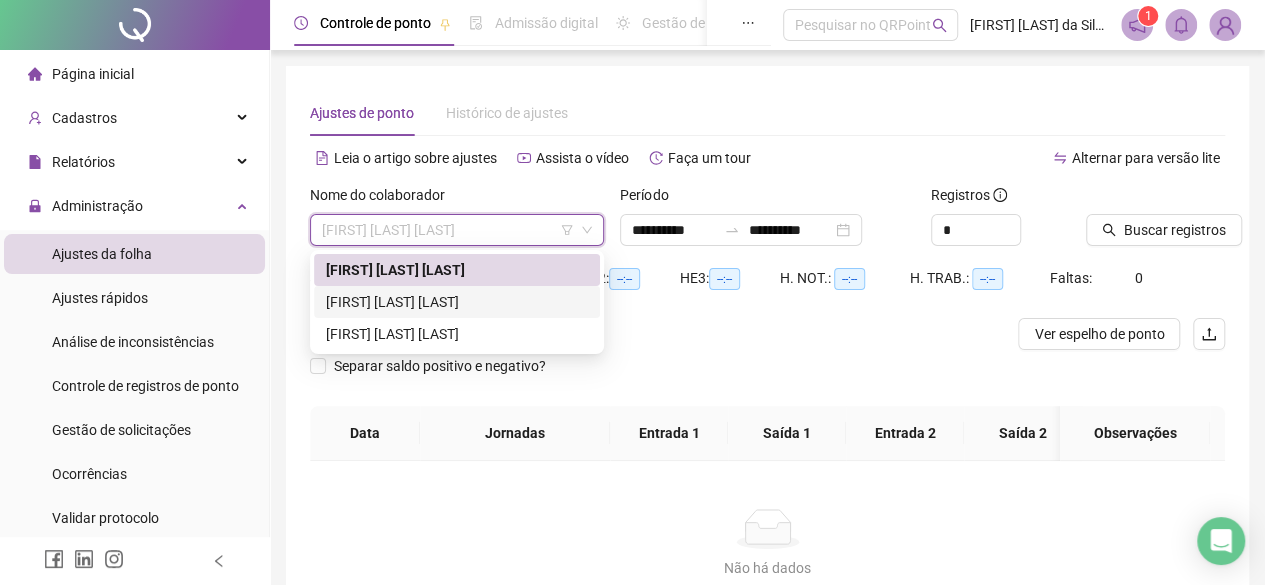 click on "[FIRST] [LAST] [LAST]" at bounding box center (457, 334) 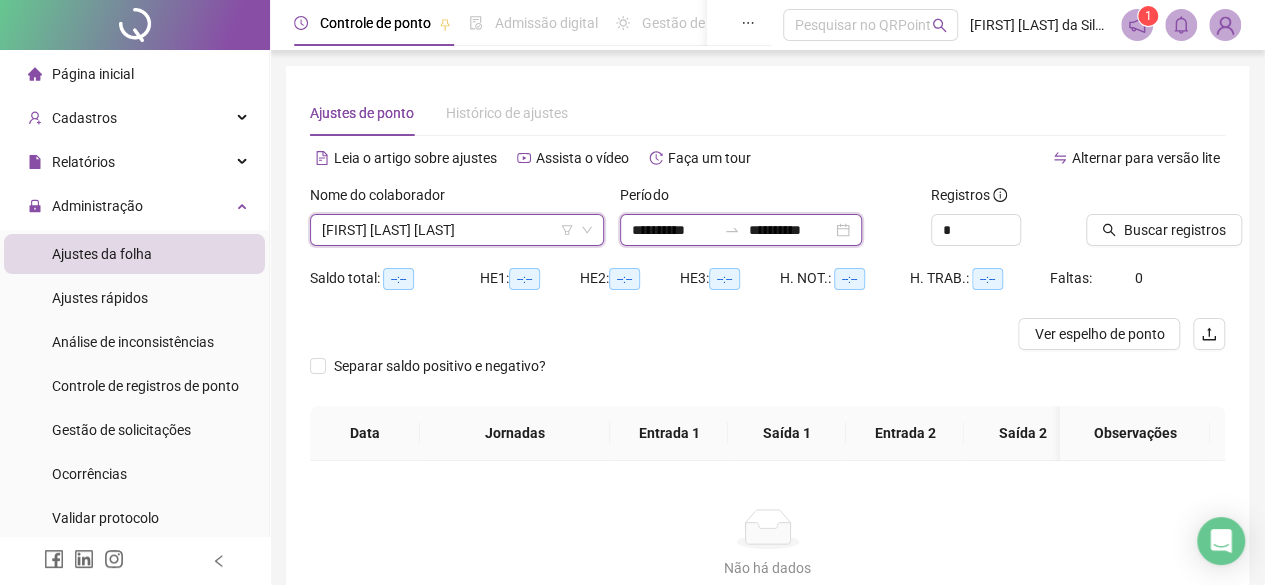 click on "**********" at bounding box center [674, 230] 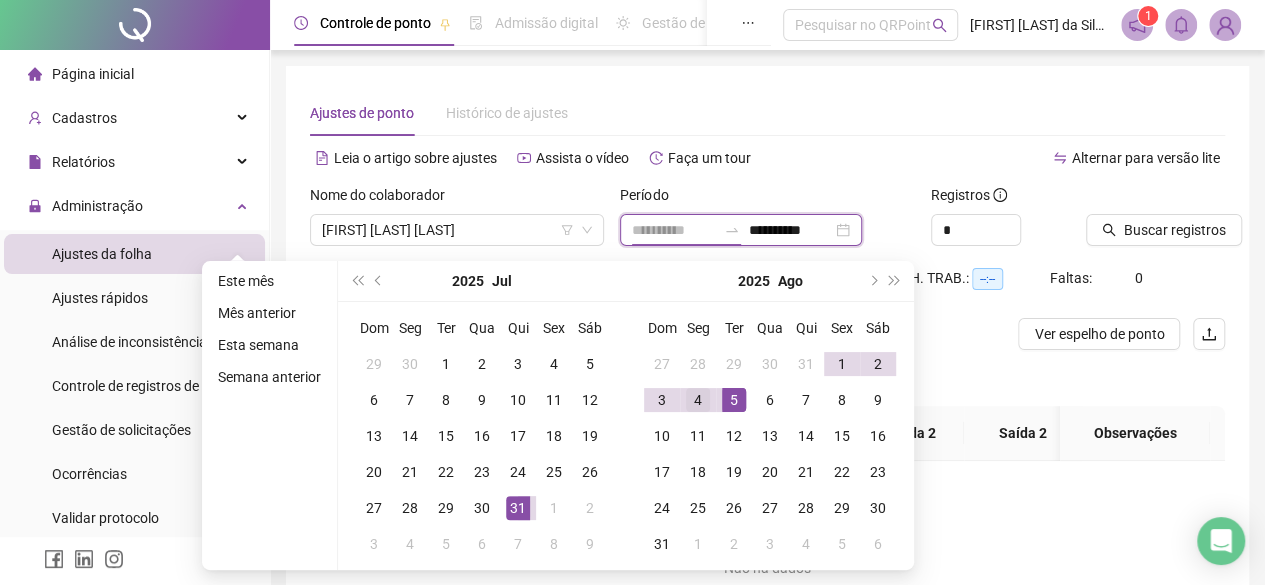 type on "**********" 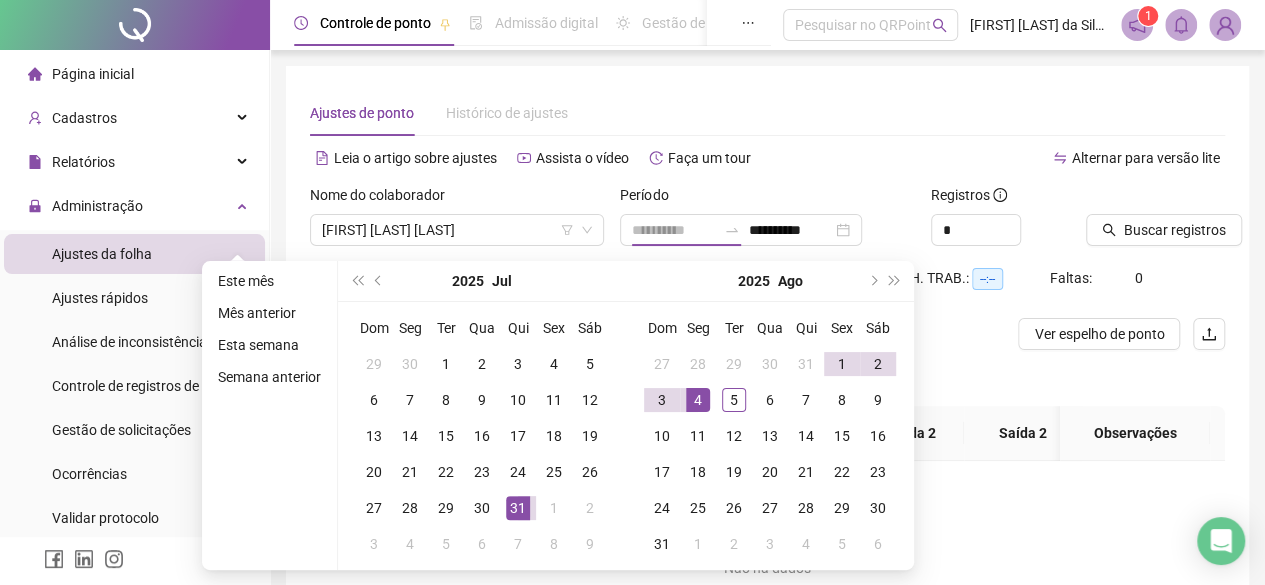click on "4" at bounding box center [698, 400] 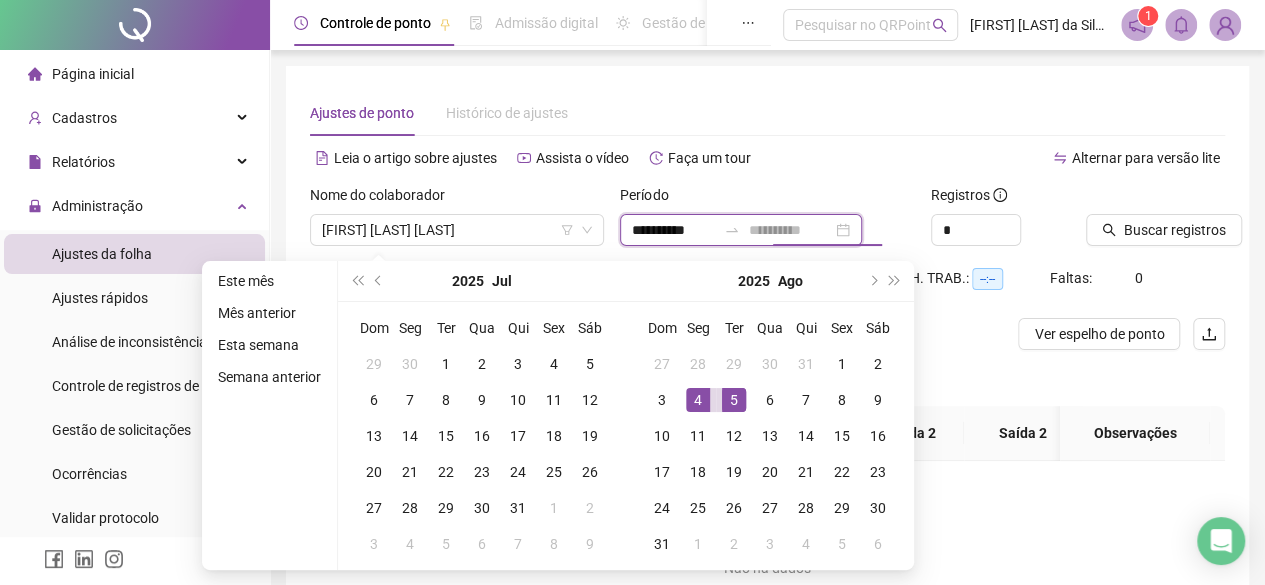 type on "**********" 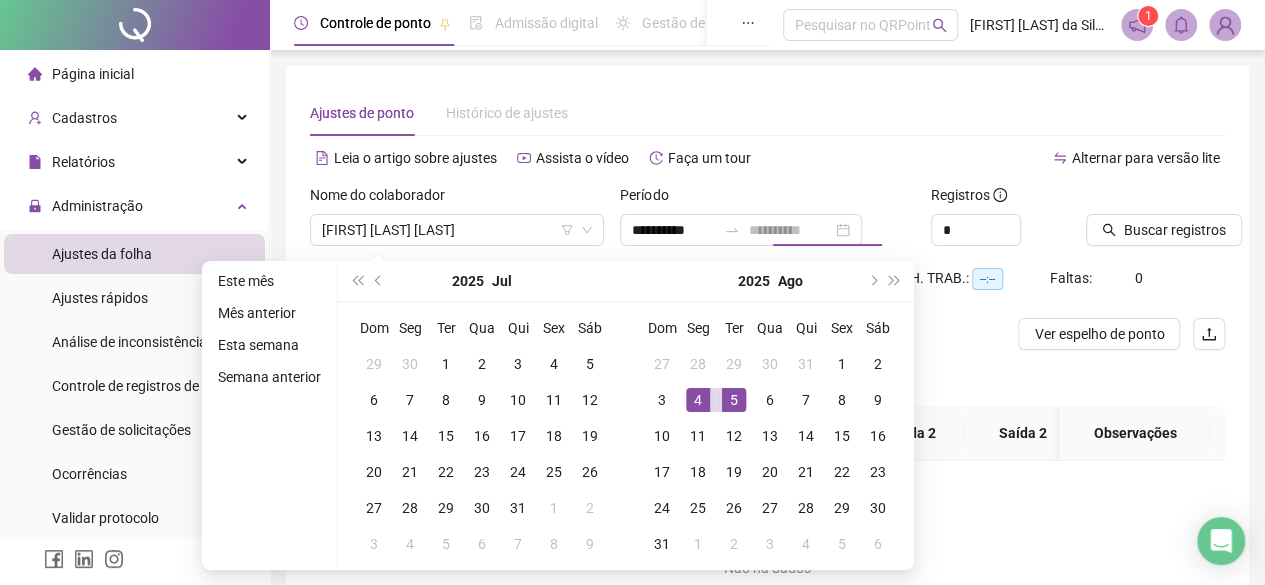 click on "5" at bounding box center [734, 400] 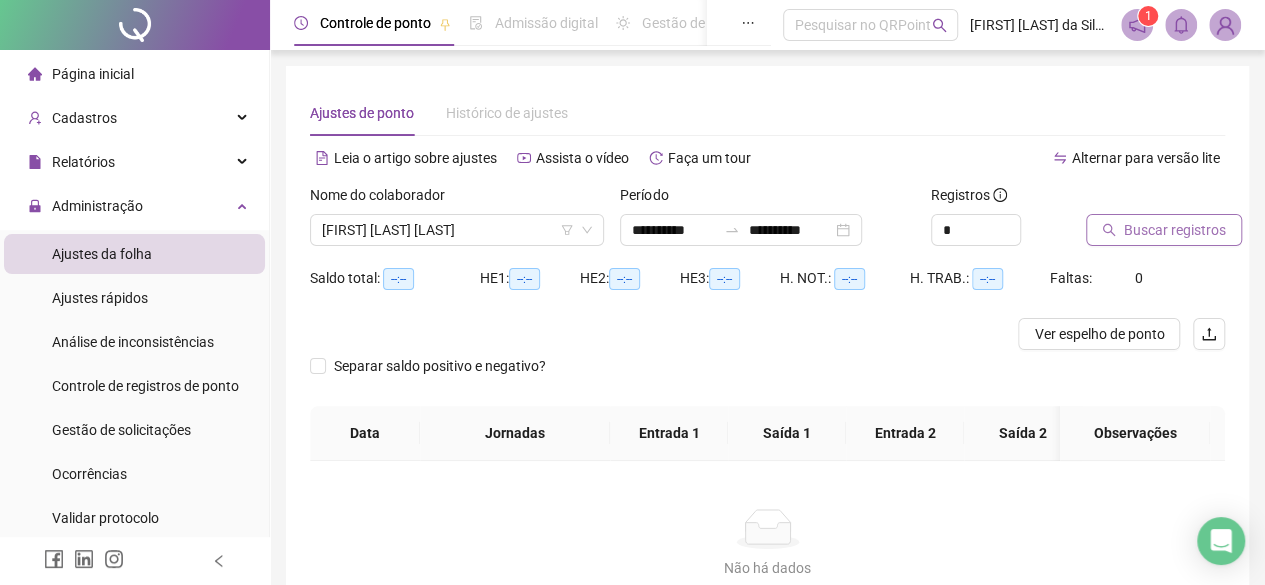 click on "Buscar registros" at bounding box center (1175, 230) 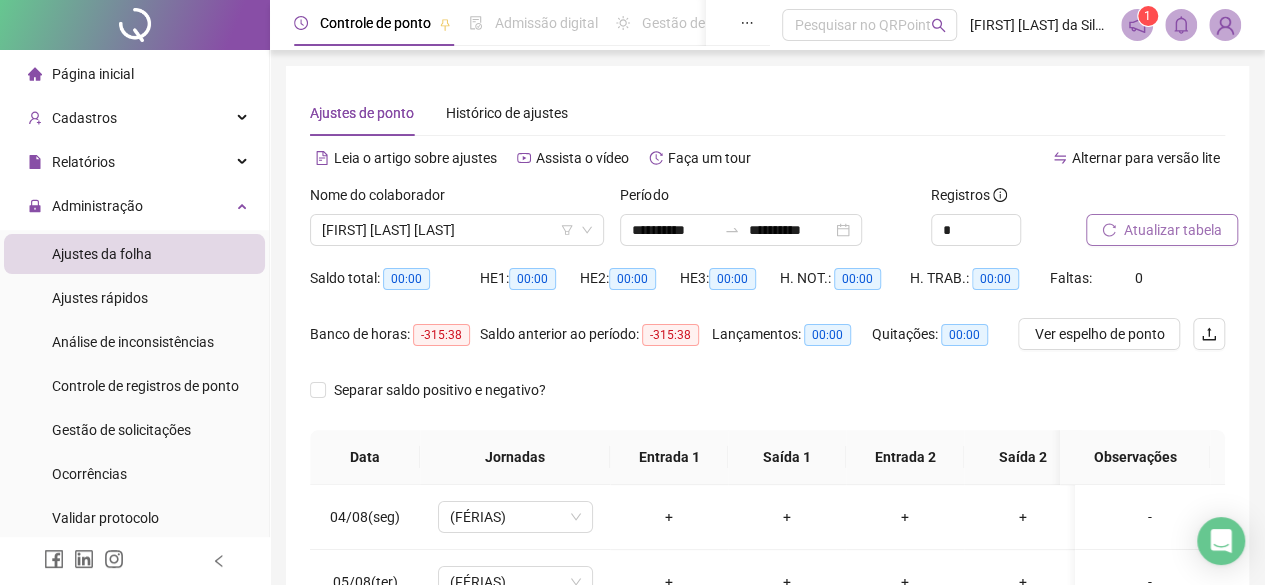 scroll, scrollTop: 102, scrollLeft: 0, axis: vertical 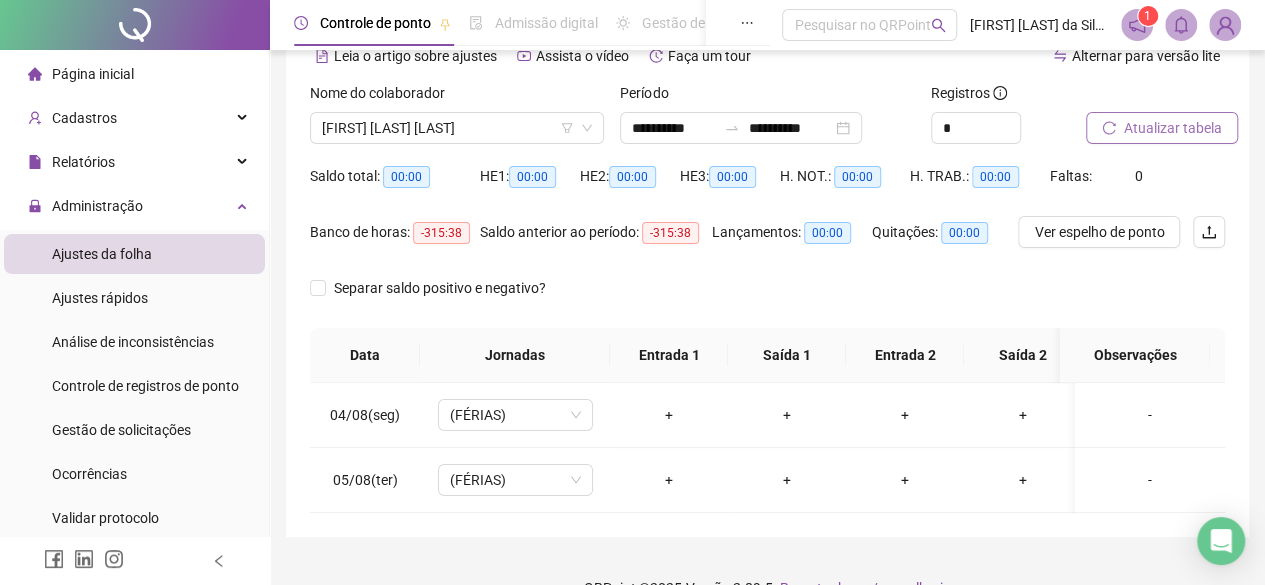 click on "Atualizar tabela" at bounding box center [1173, 128] 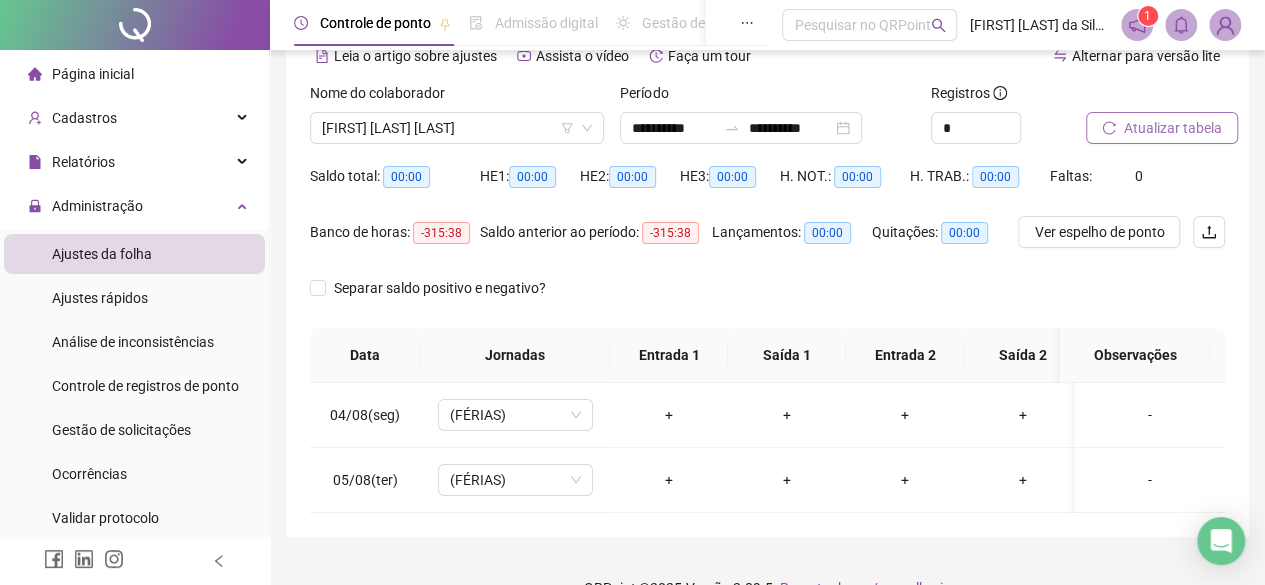 click on "Atualizar tabela" at bounding box center (1173, 128) 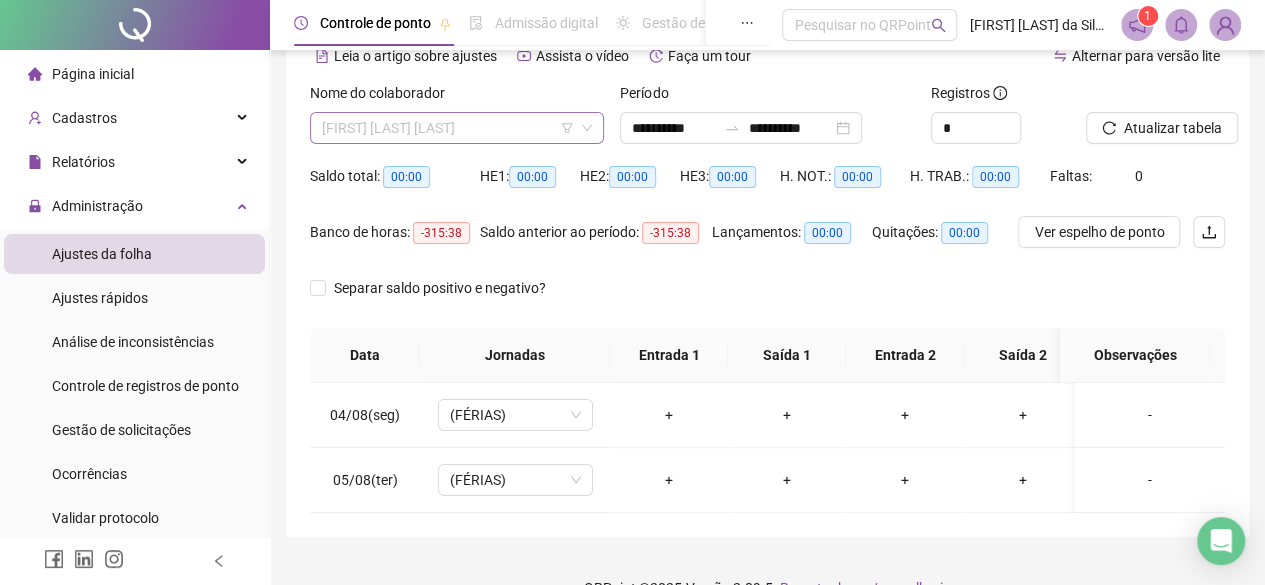 click on "[FIRST] [LAST] [LAST]" at bounding box center [457, 128] 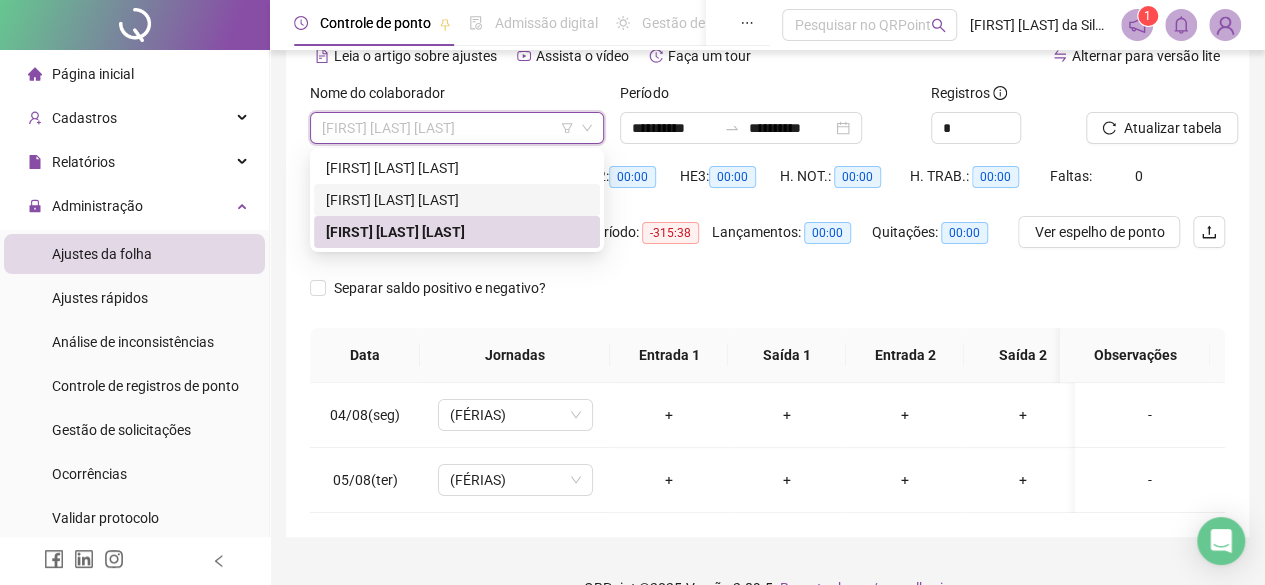click on "[FIRST] [LAST] [LAST]" at bounding box center (457, 200) 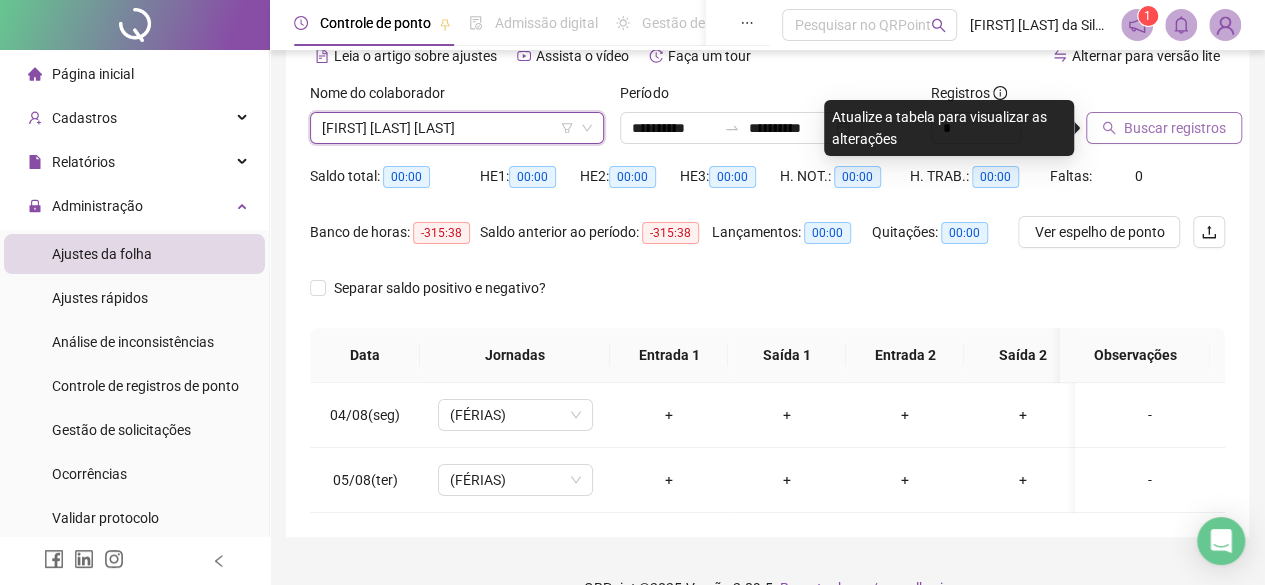 click on "Buscar registros" at bounding box center [1175, 128] 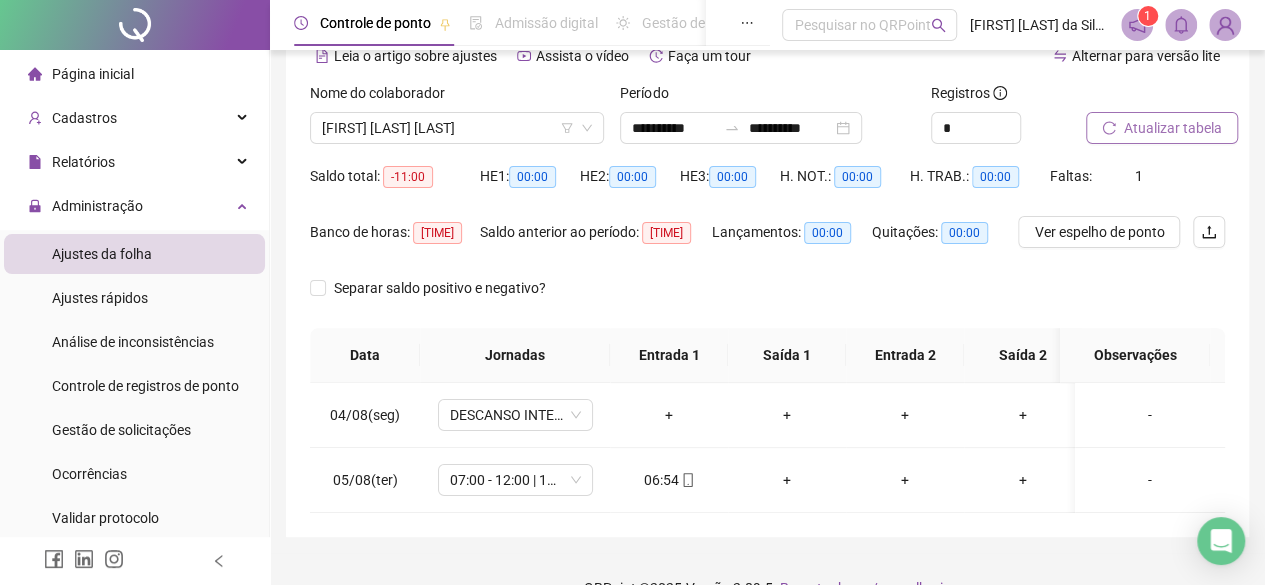 click on "Atualizar tabela" at bounding box center [1173, 128] 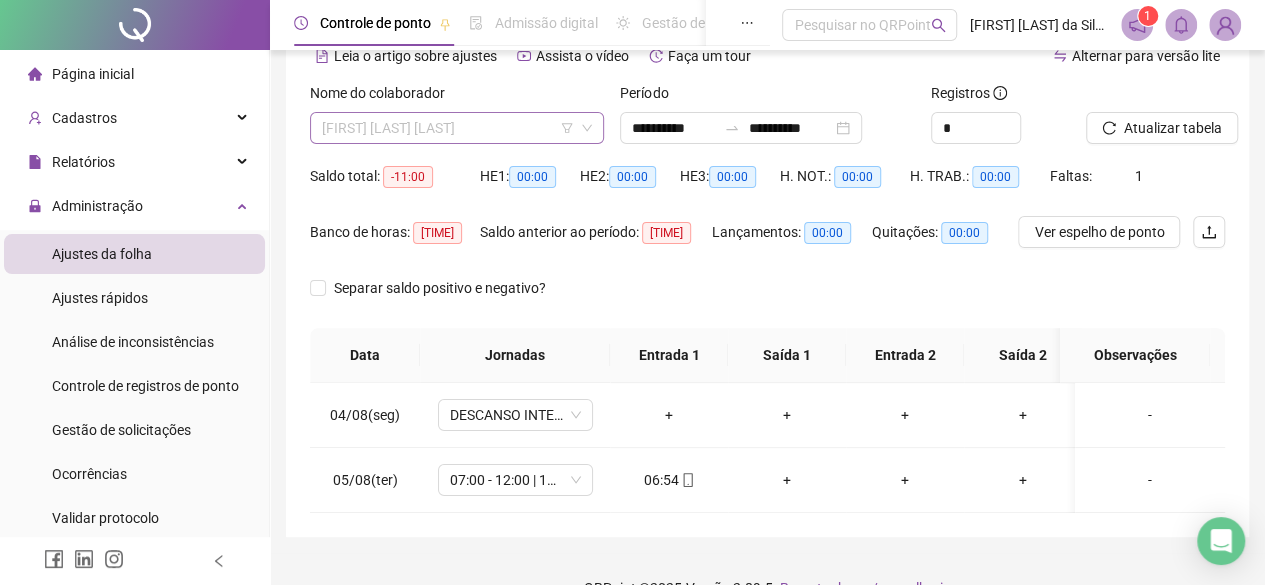 click on "[FIRST] [LAST] [LAST]" at bounding box center (457, 128) 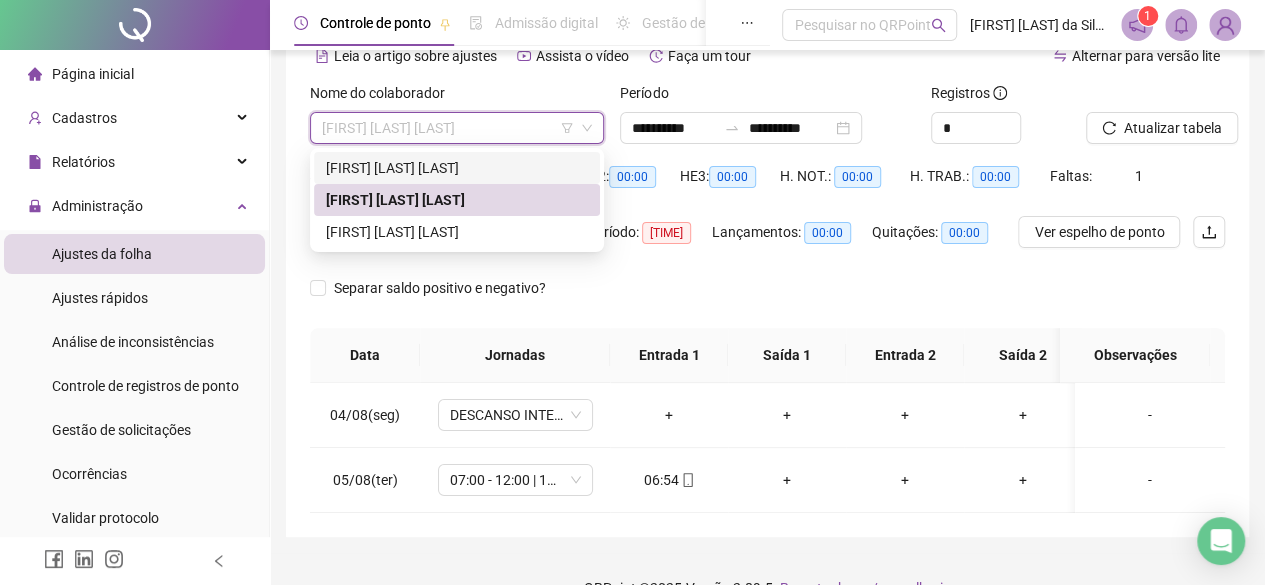 click on "[FIRST] [LAST] [LAST]" at bounding box center (457, 168) 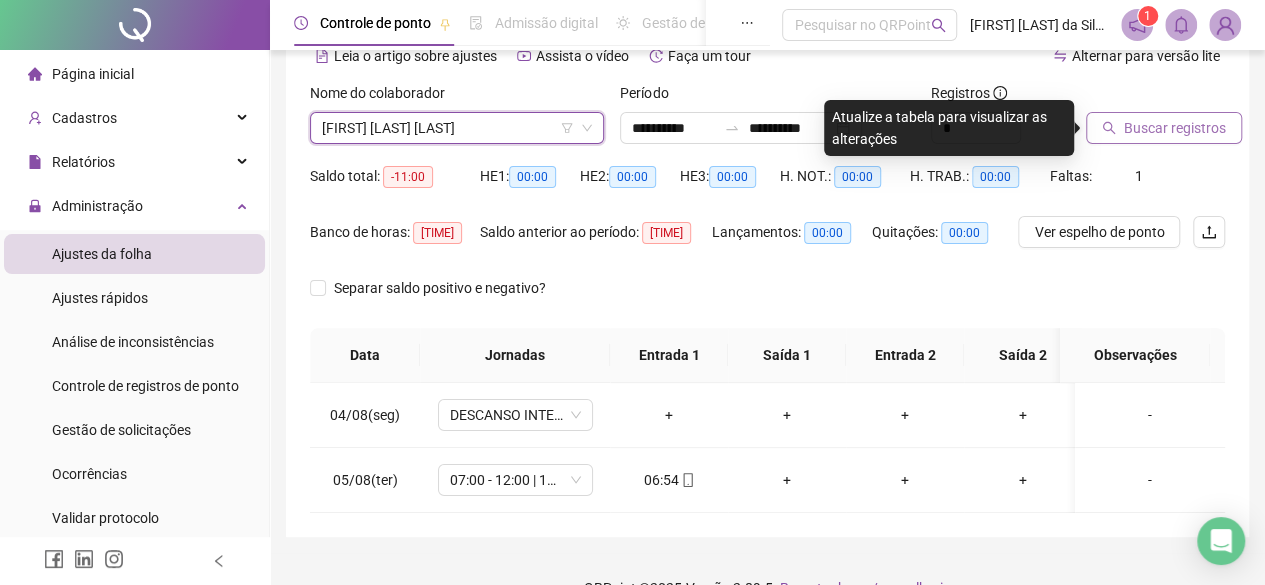 click on "Buscar registros" at bounding box center [1175, 128] 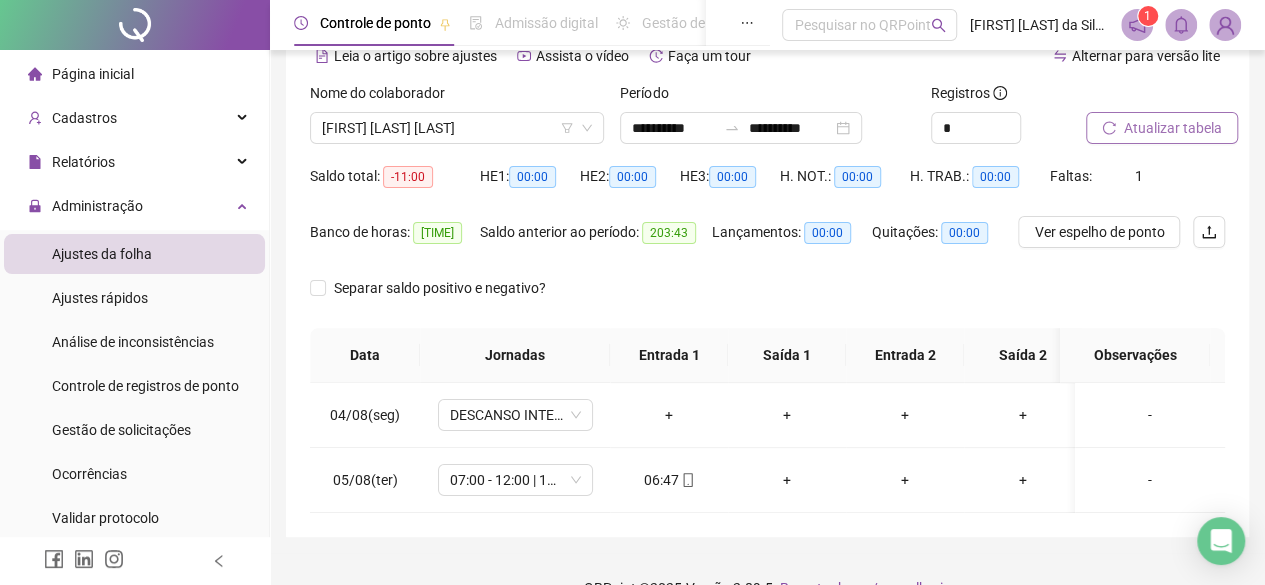 click on "Atualizar tabela" at bounding box center [1173, 128] 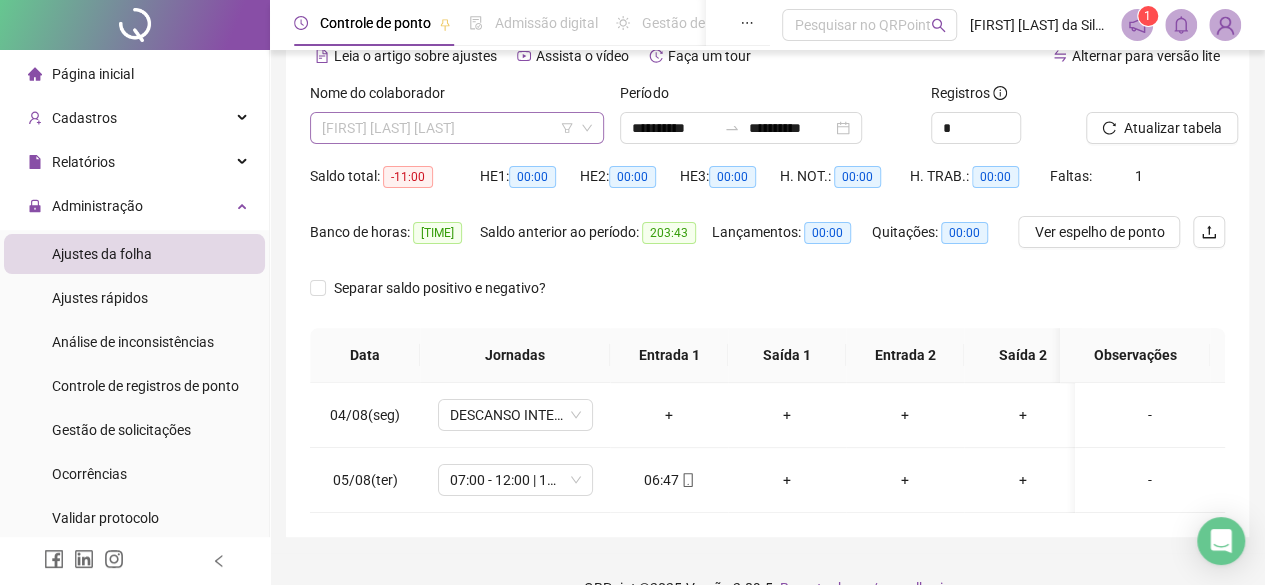 click on "[FIRST] [LAST] [LAST]" at bounding box center [457, 128] 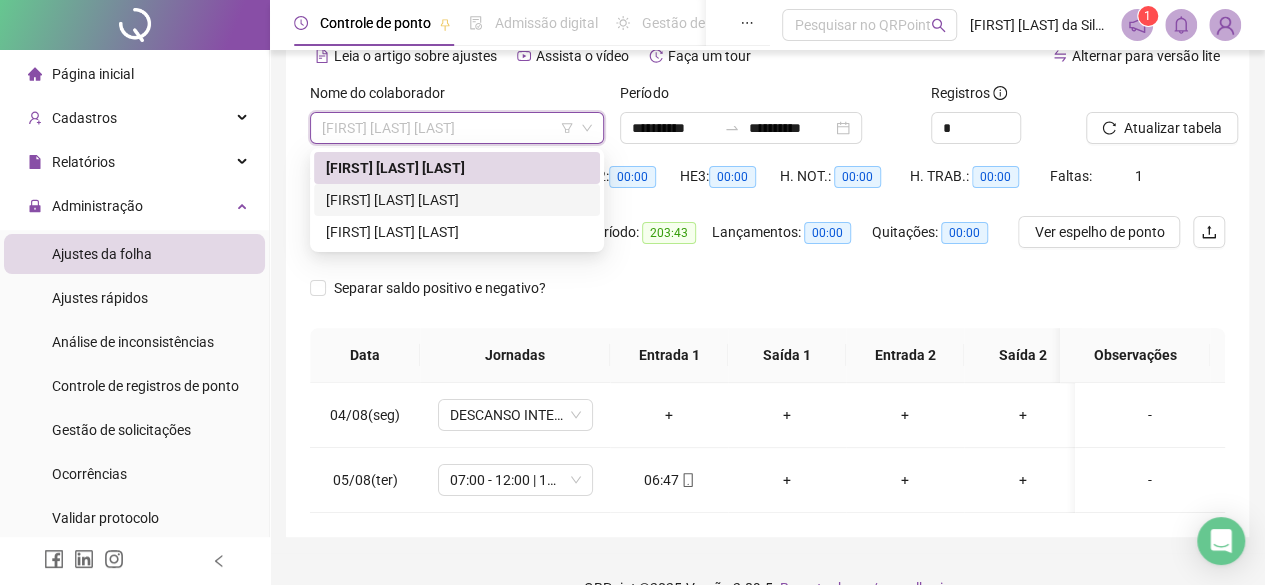 click on "[FIRST] [LAST] [LAST]" at bounding box center [457, 200] 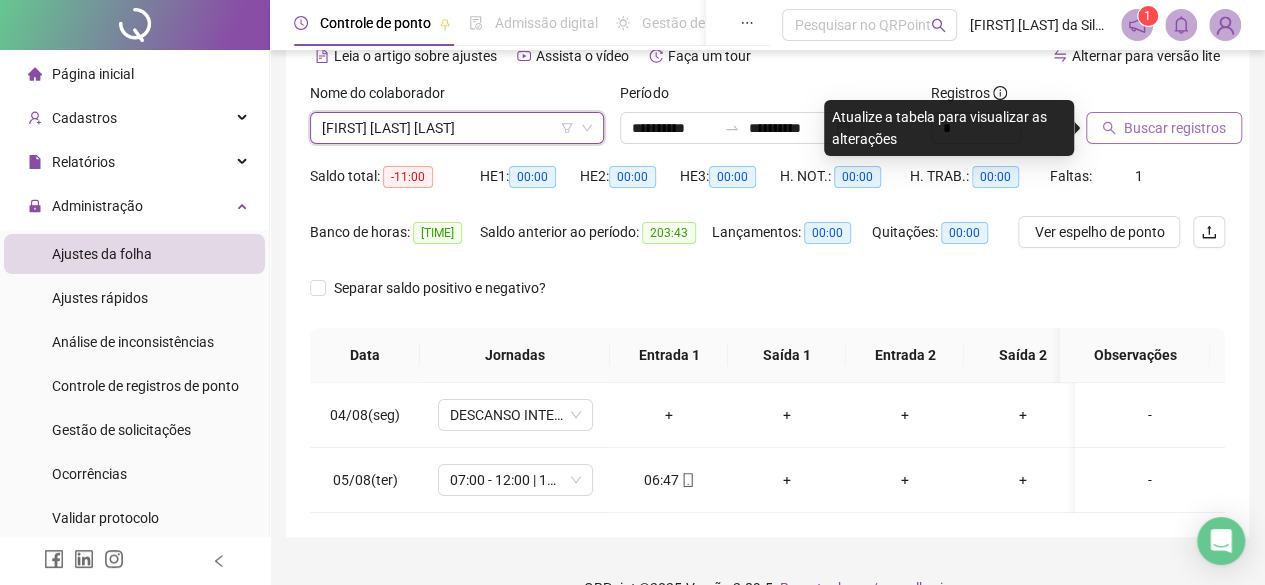 click on "Buscar registros" at bounding box center [1175, 128] 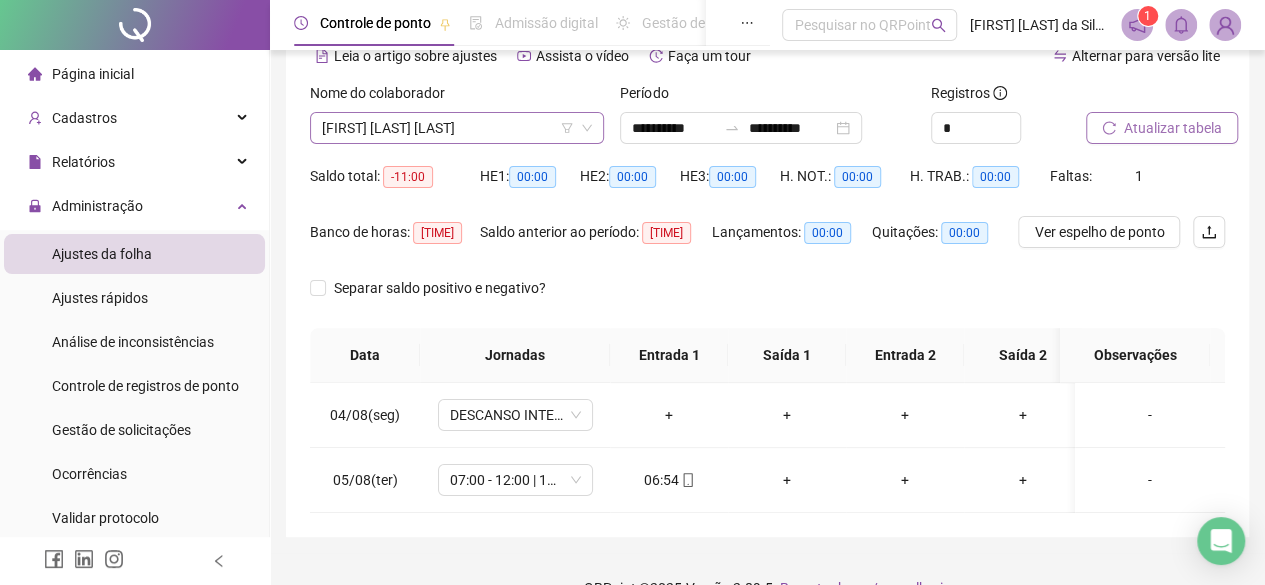 click on "[FIRST] [LAST] [LAST]" at bounding box center [457, 128] 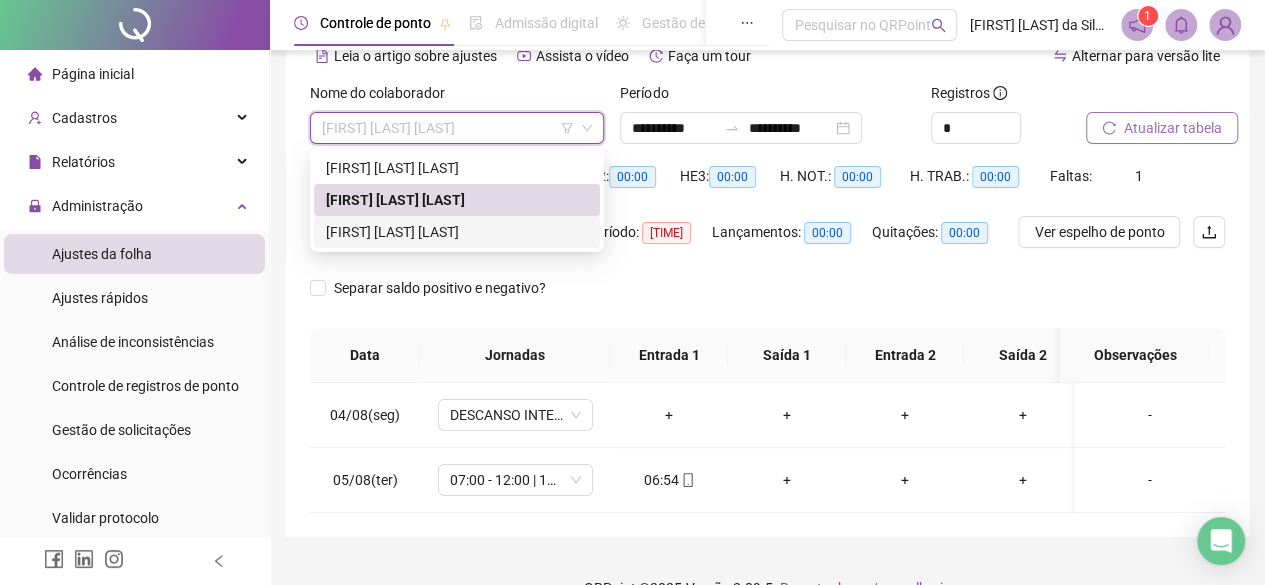click on "[FIRST] [LAST] [LAST]" at bounding box center [457, 232] 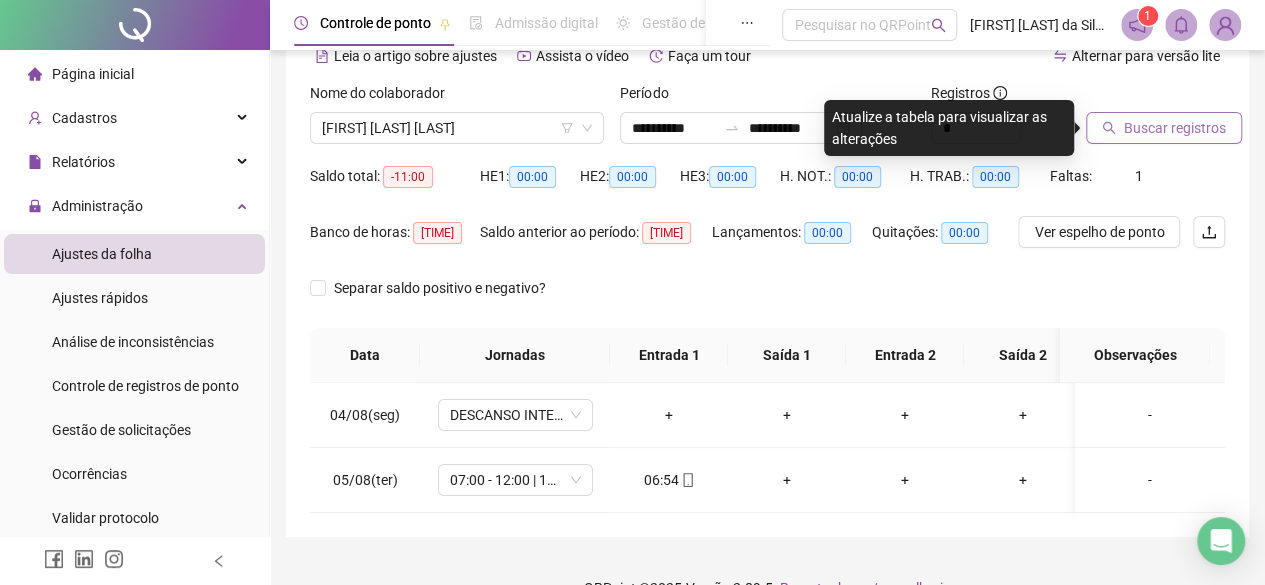 click on "Buscar registros" at bounding box center (1175, 128) 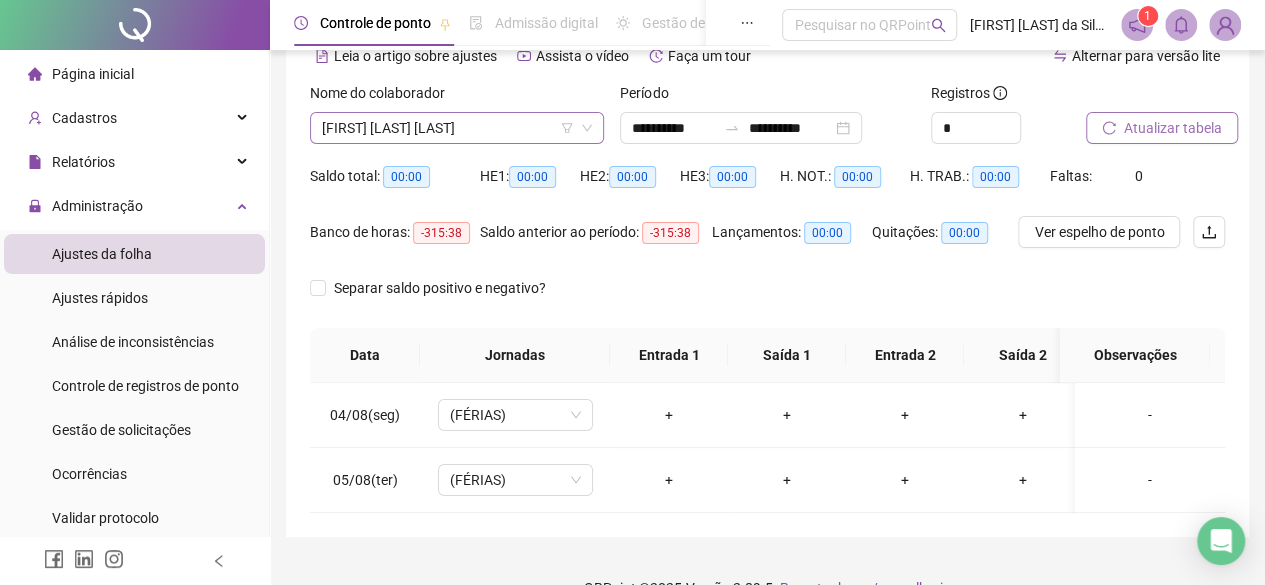 click on "[FIRST] [LAST] [LAST]" at bounding box center [457, 128] 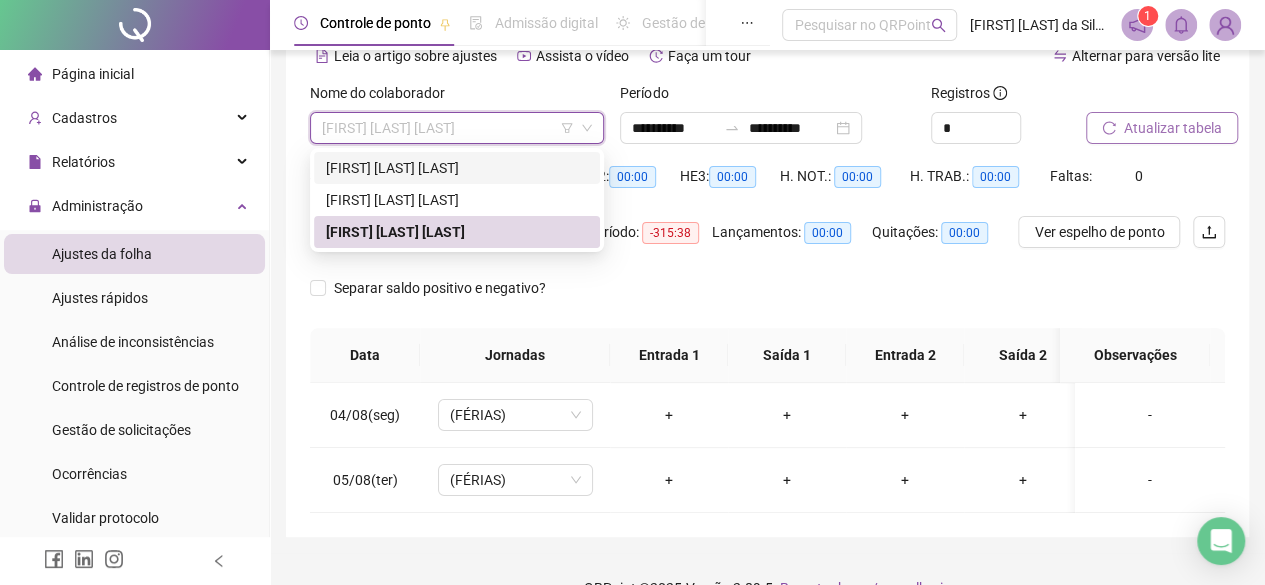 click on "[FIRST] [LAST] [LAST]" at bounding box center [457, 168] 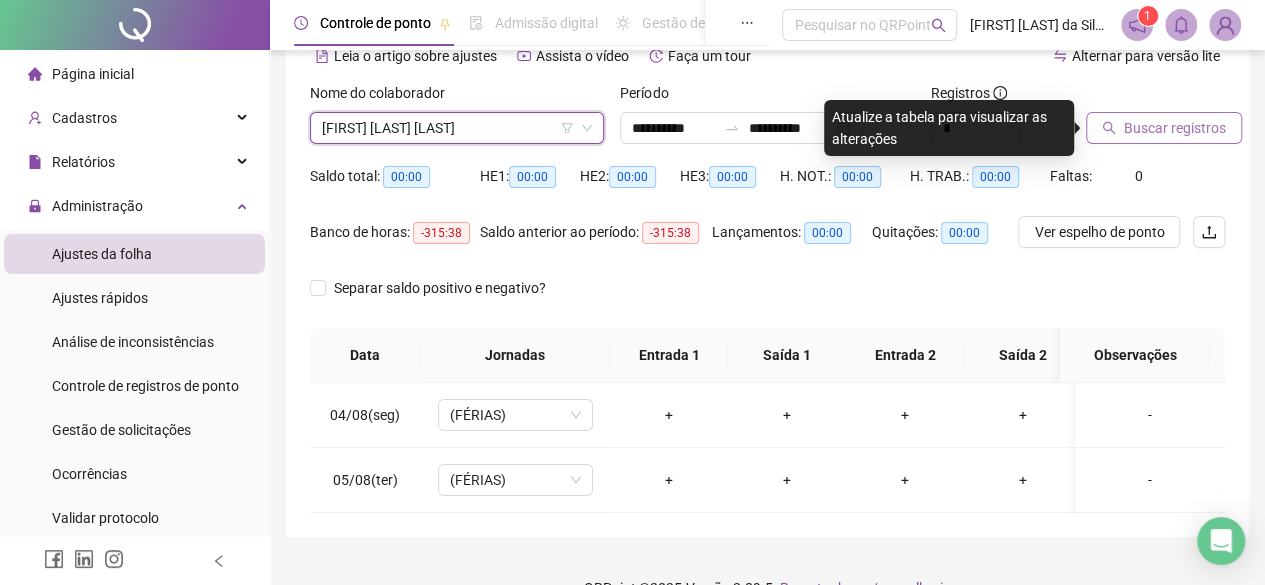click on "Buscar registros" at bounding box center [1164, 128] 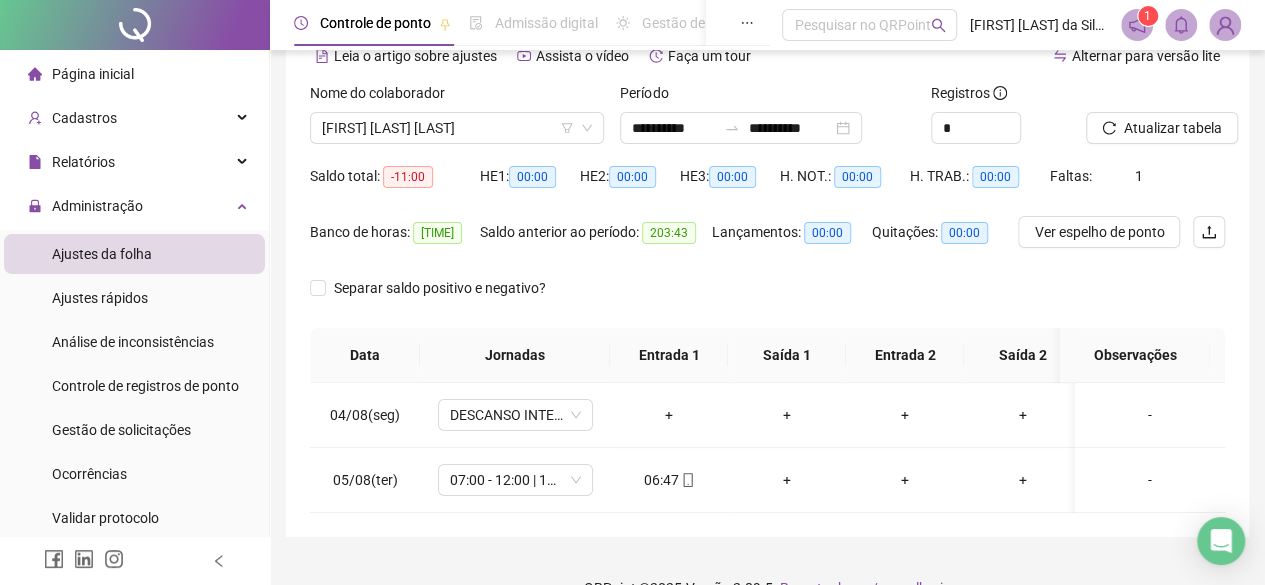 click on "**********" at bounding box center (767, 121) 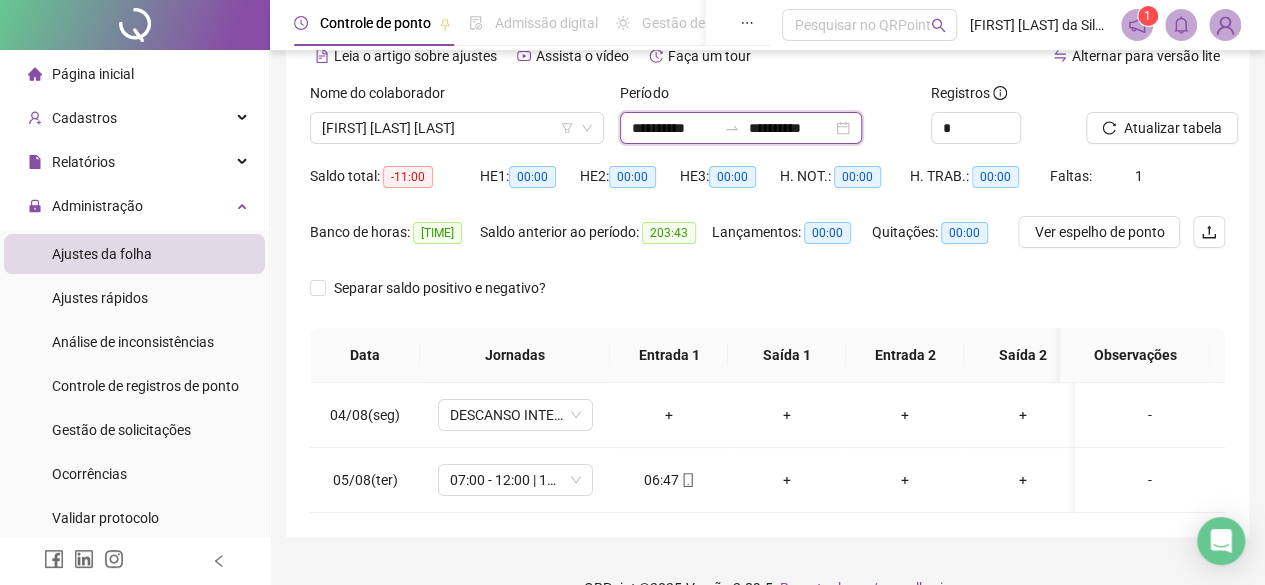 click on "**********" at bounding box center [674, 128] 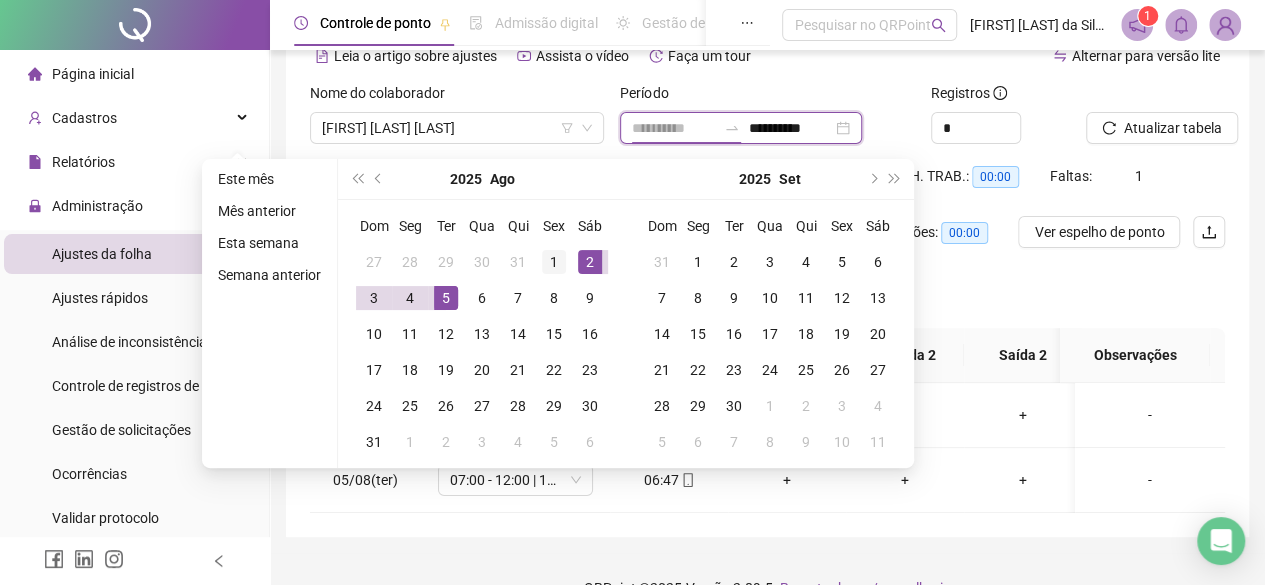 type on "**********" 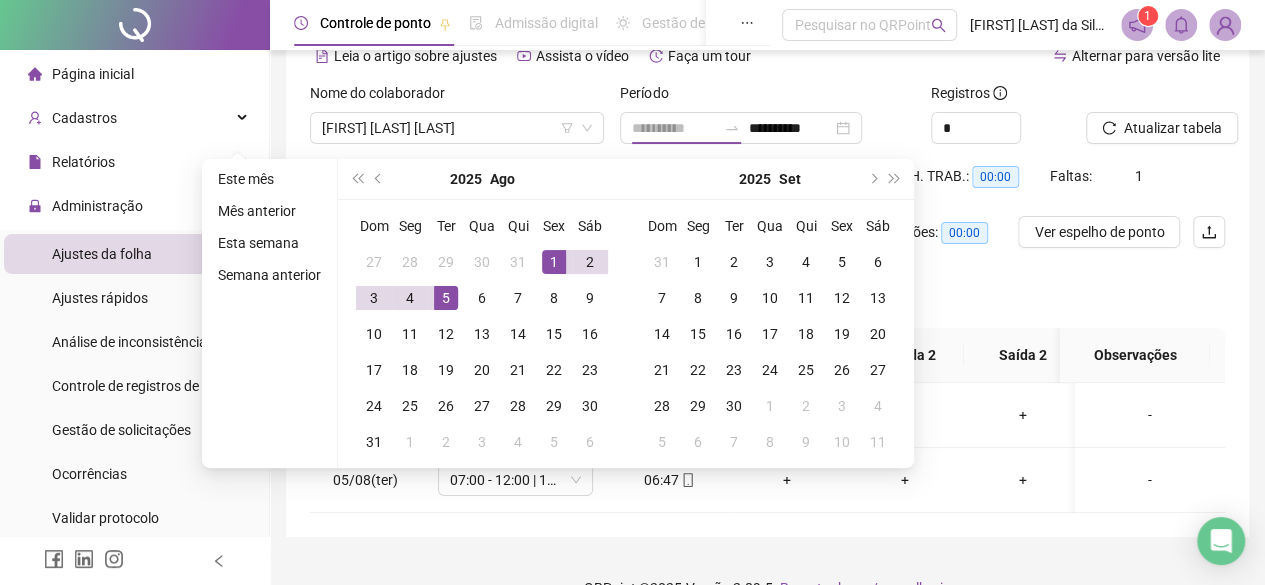 click on "1" at bounding box center [554, 262] 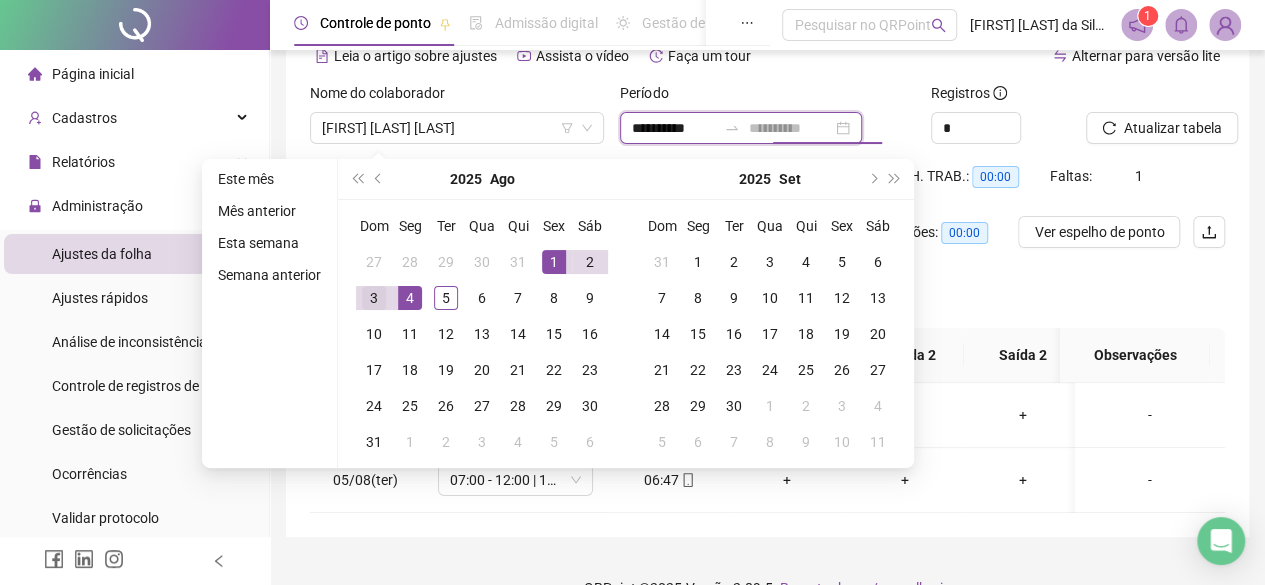 type on "**********" 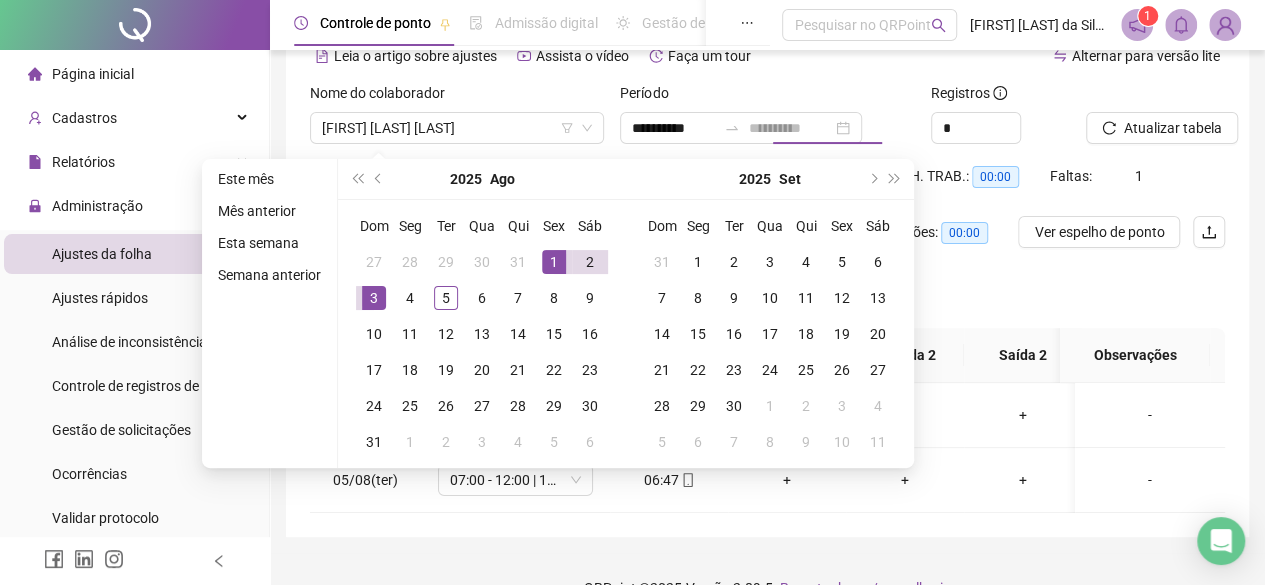 click on "3" at bounding box center (374, 298) 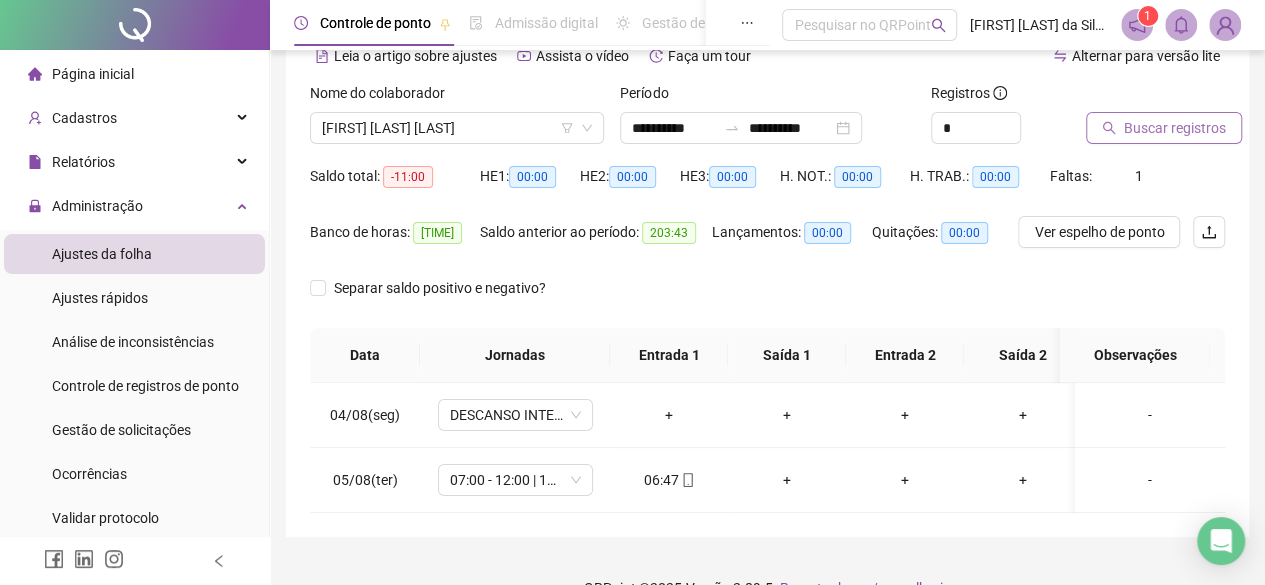 click on "Buscar registros" at bounding box center [1164, 128] 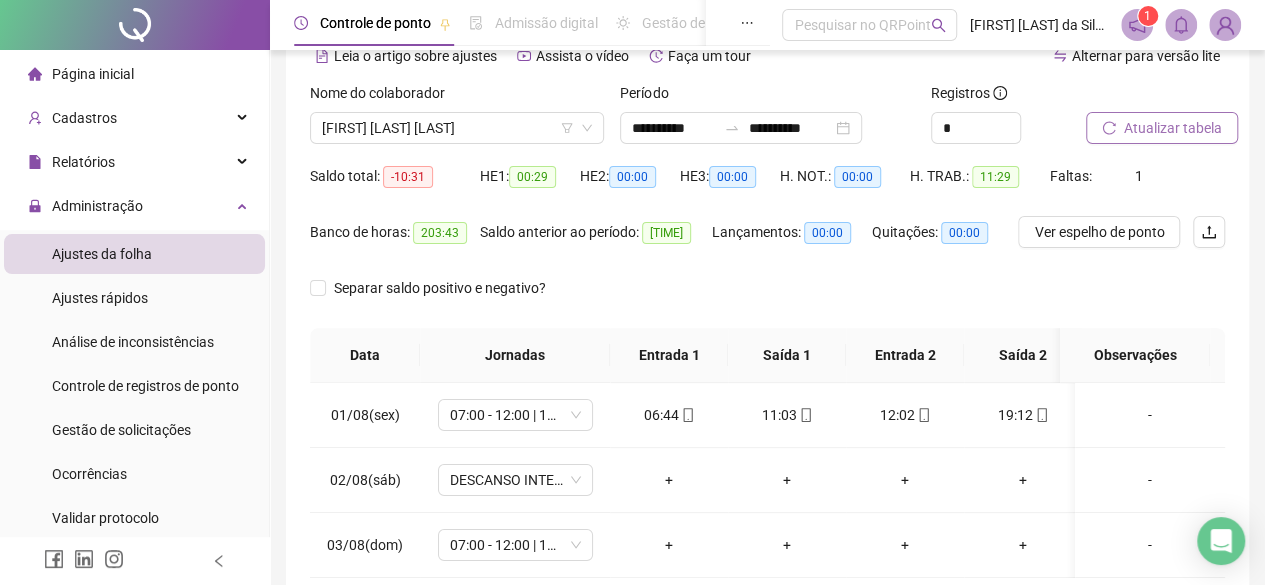 click on "Atualizar tabela" at bounding box center [1162, 128] 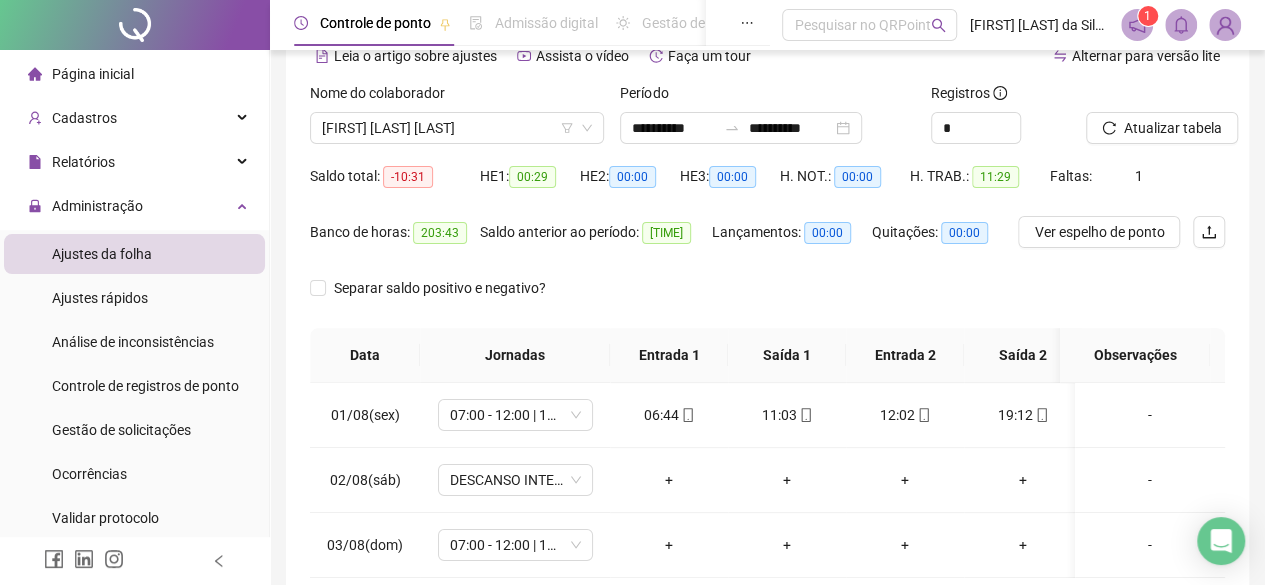 scroll, scrollTop: 176, scrollLeft: 0, axis: vertical 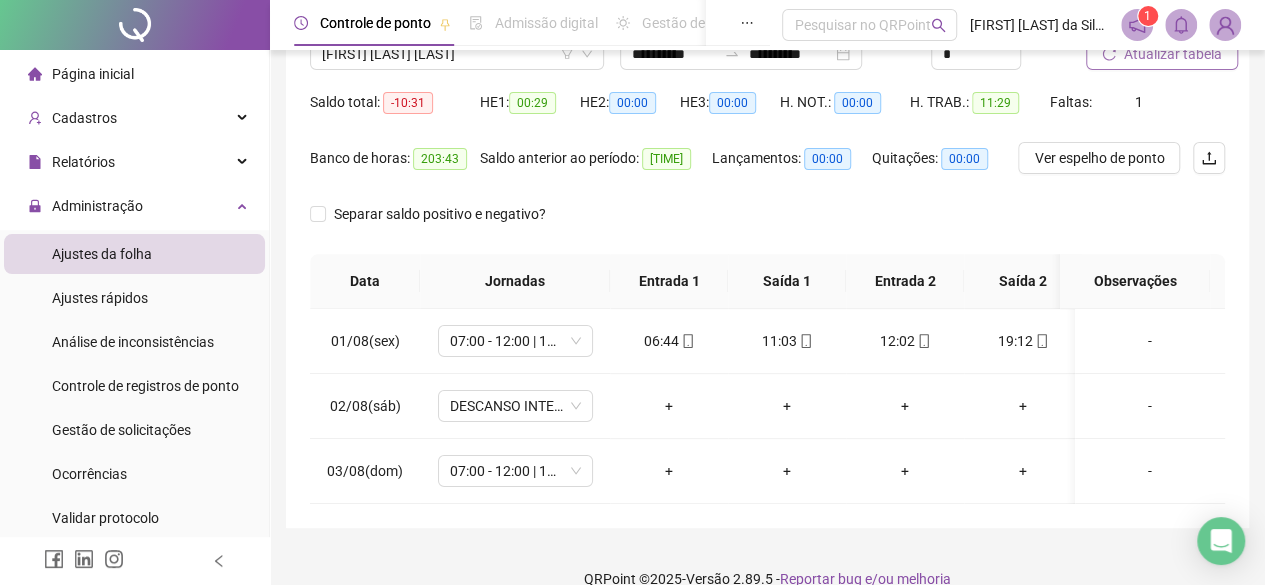 click on "Atualizar tabela" at bounding box center [1162, 54] 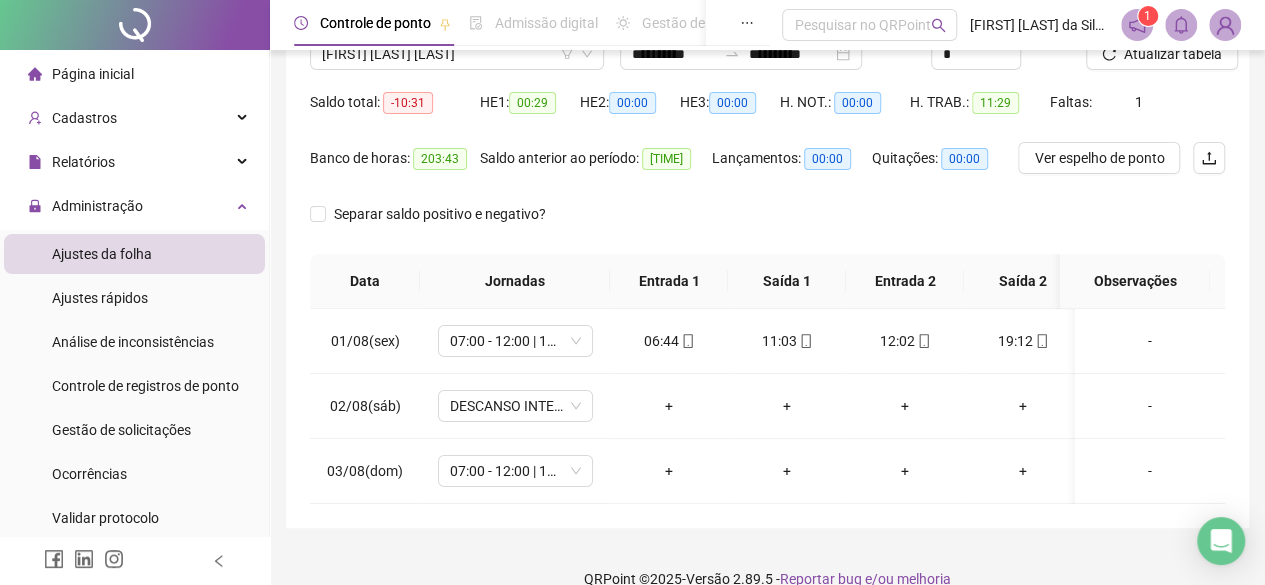 click on "Nome do colaborador [FIRST] [LAST] [LAST]" at bounding box center (457, 47) 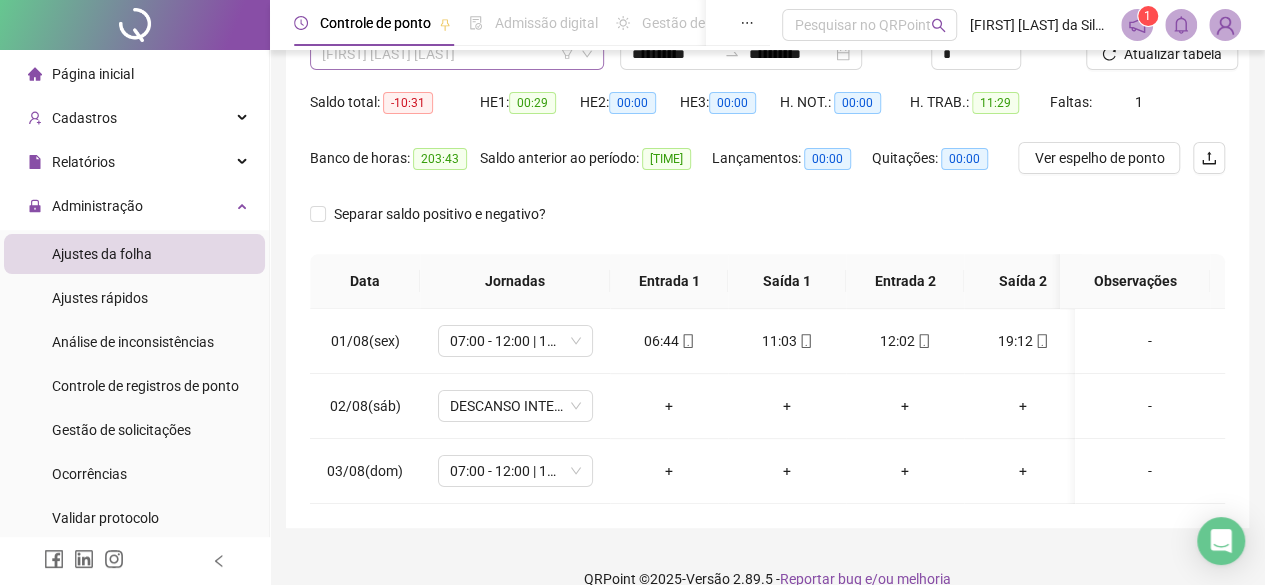 click on "[FIRST] [LAST] [LAST]" at bounding box center [457, 54] 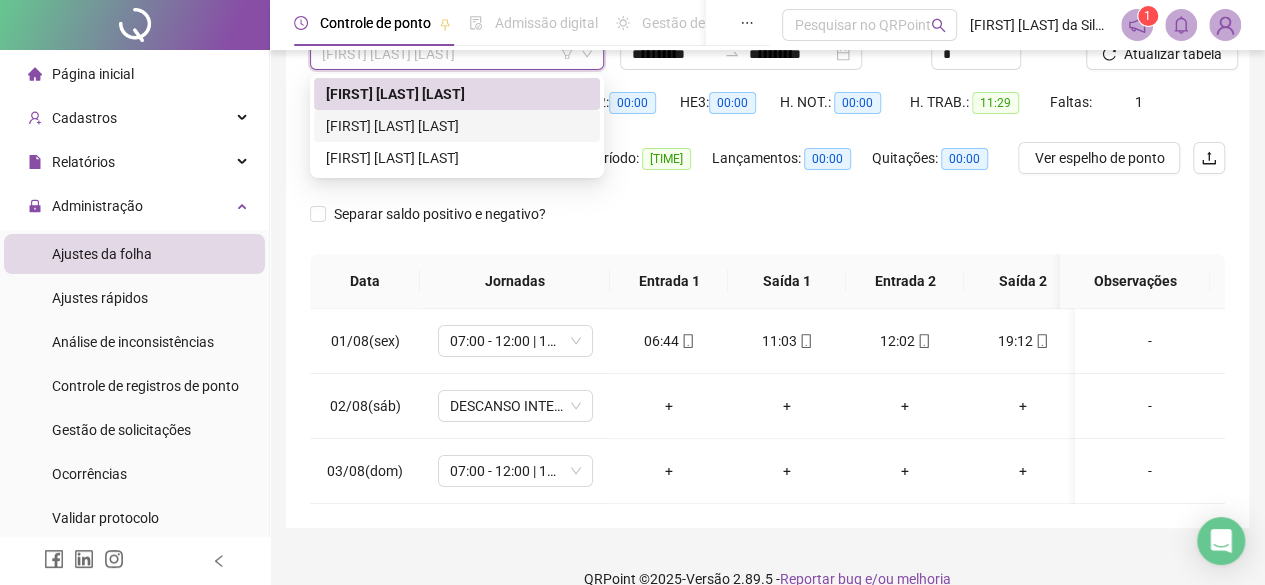 click on "[FIRST] [LAST] [LAST]" at bounding box center [457, 126] 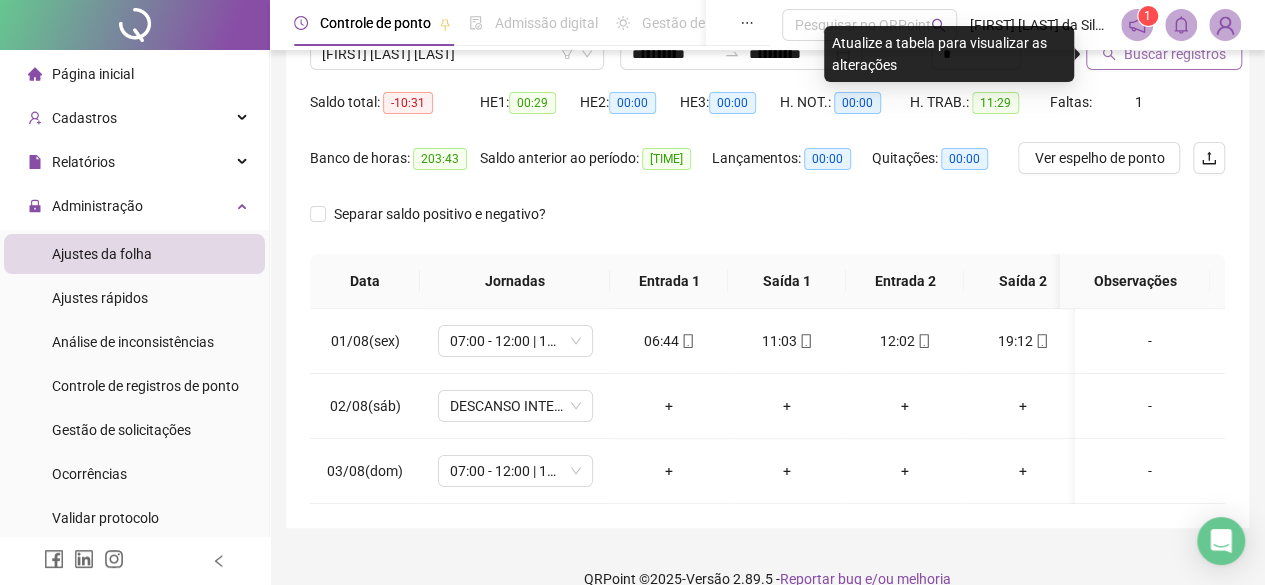 click on "Buscar registros" at bounding box center [1175, 54] 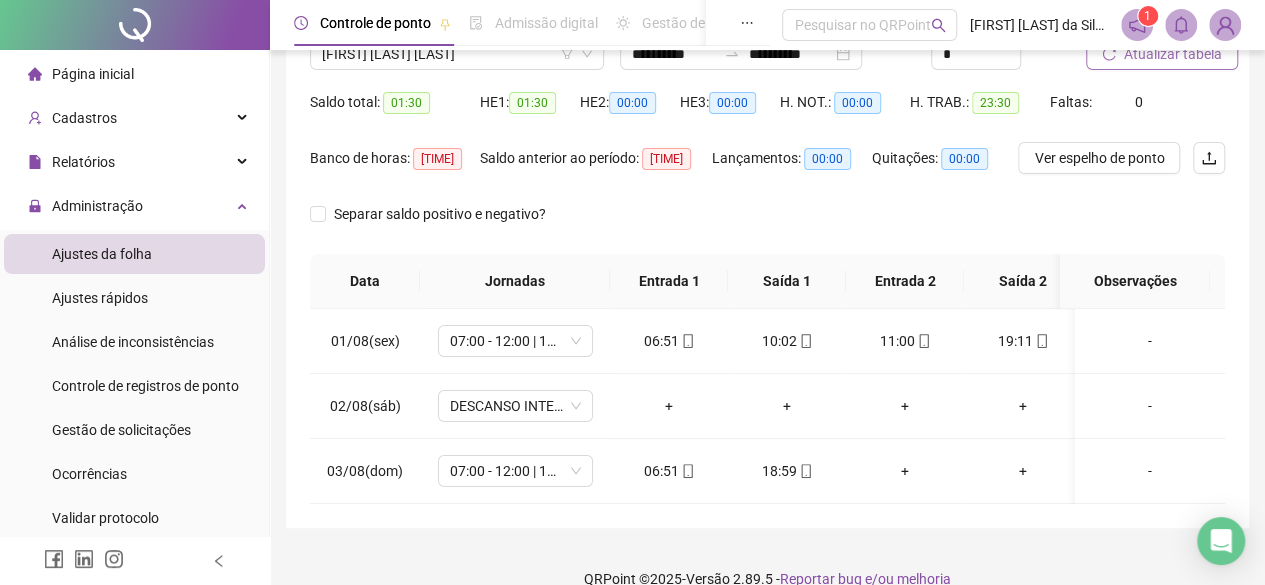 click on "Atualizar tabela" at bounding box center (1173, 54) 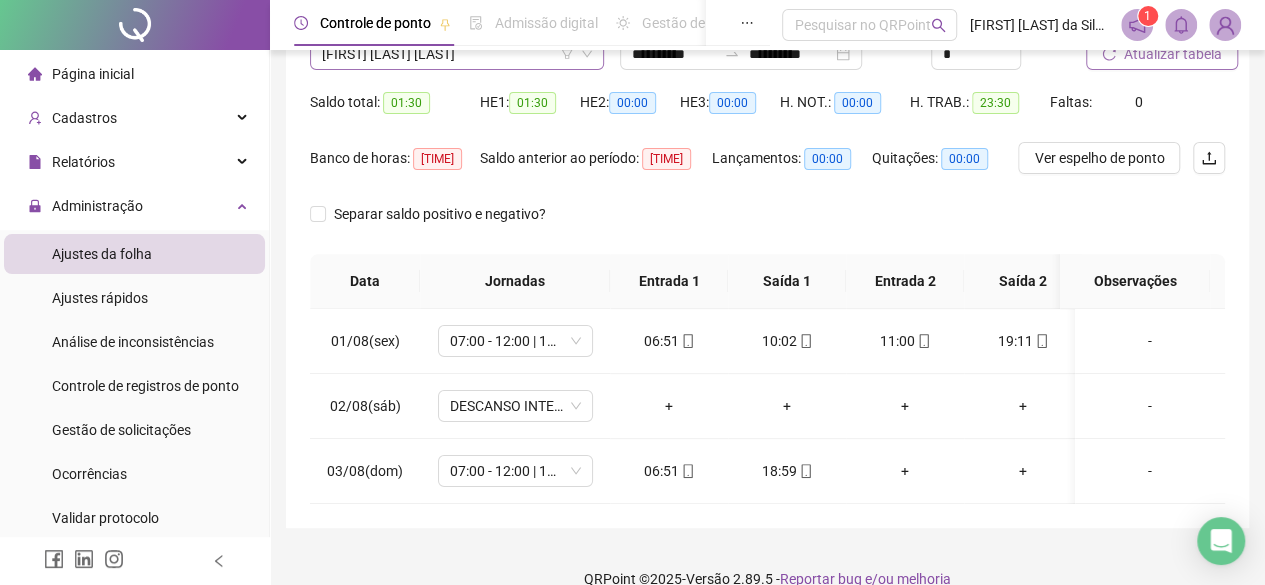 click on "[FIRST] [LAST] [LAST]" at bounding box center [457, 54] 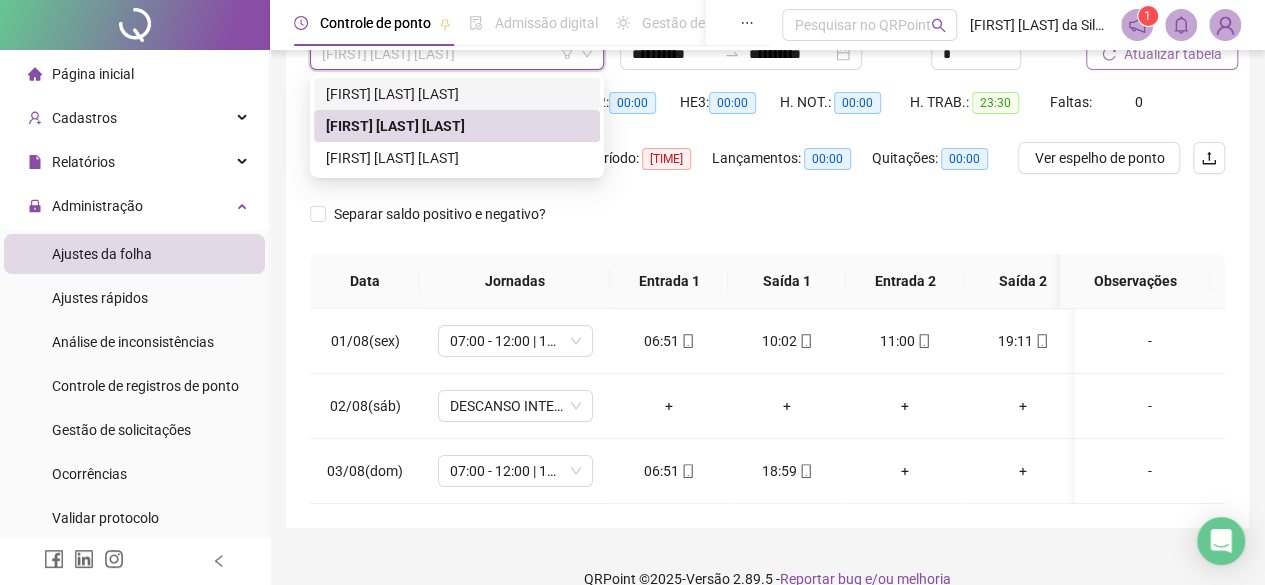 click on "[FIRST] [LAST] [LAST]" at bounding box center [457, 94] 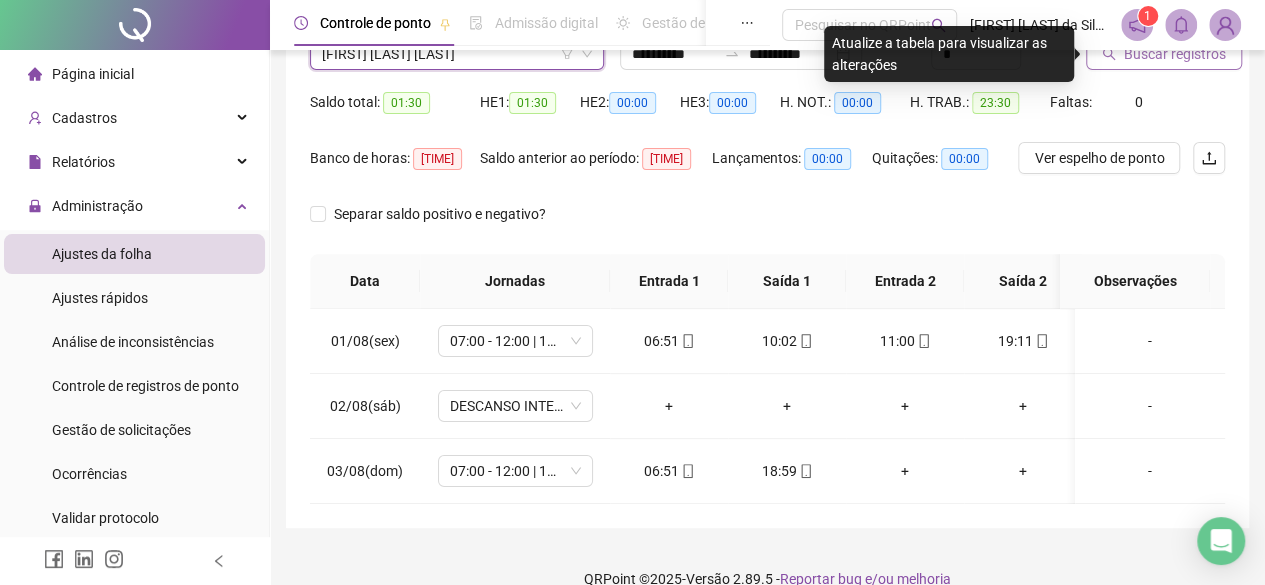 click on "Buscar registros" at bounding box center [1175, 54] 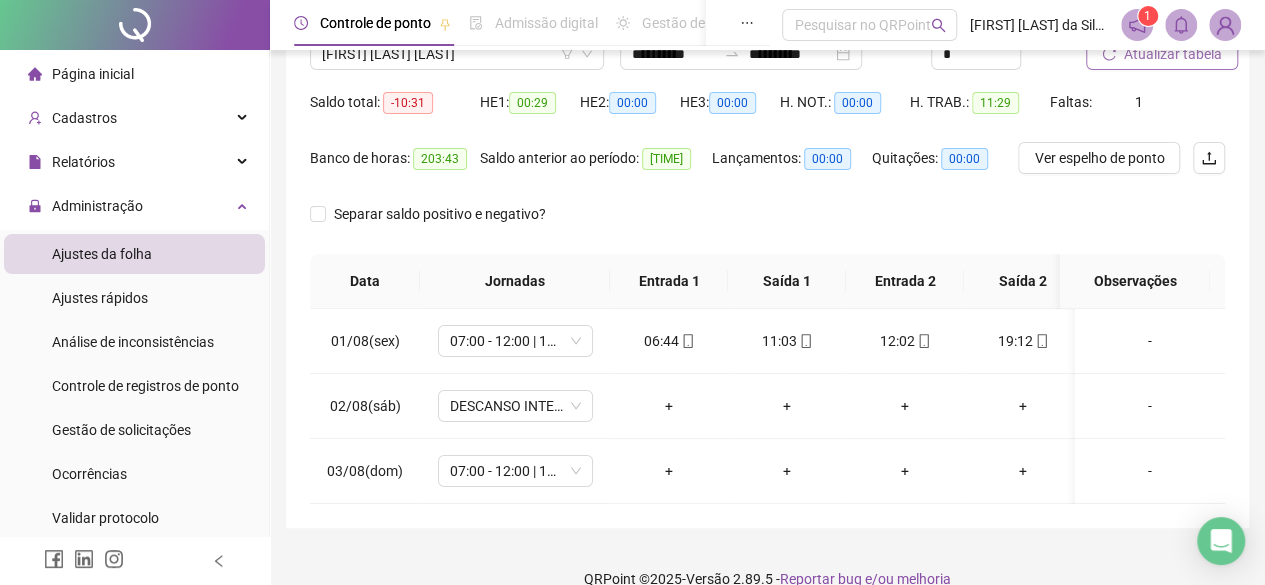 click on "Atualizar tabela" at bounding box center [1173, 54] 